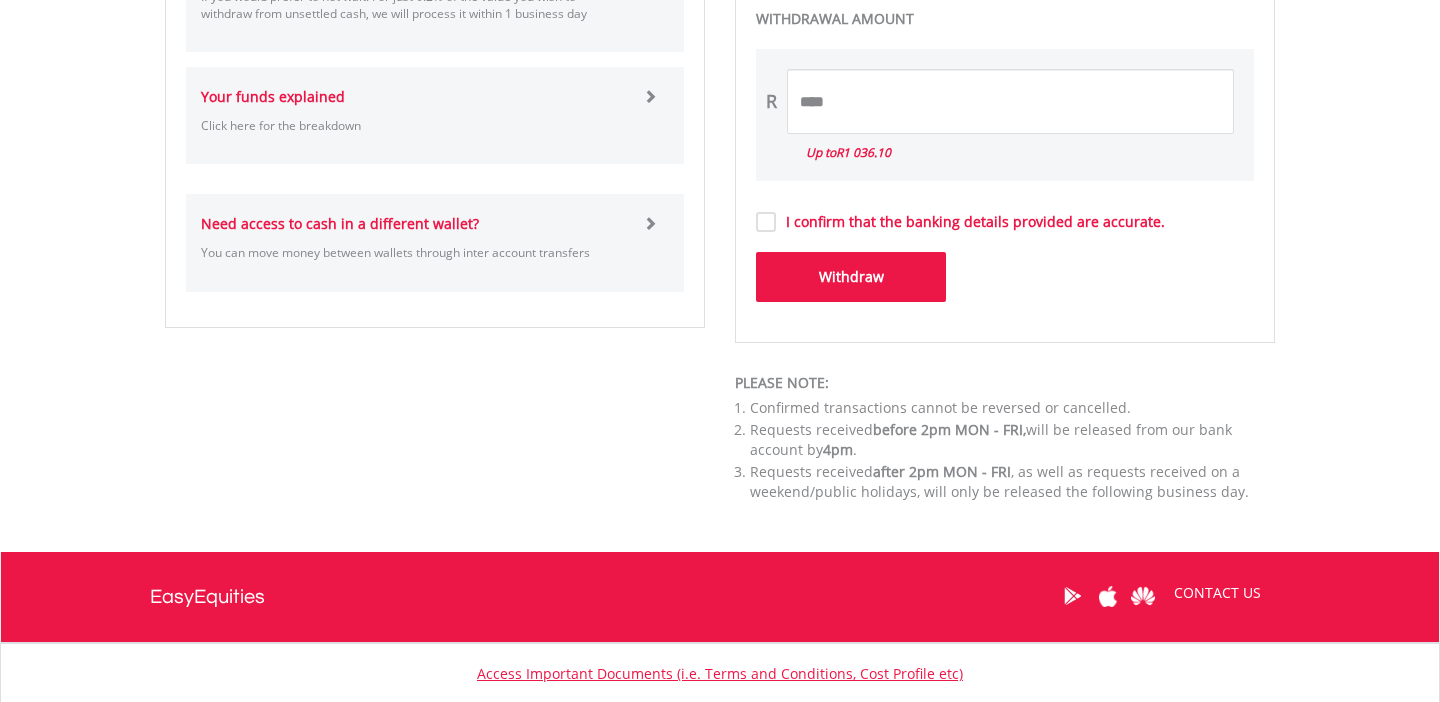 scroll, scrollTop: 1325, scrollLeft: 0, axis: vertical 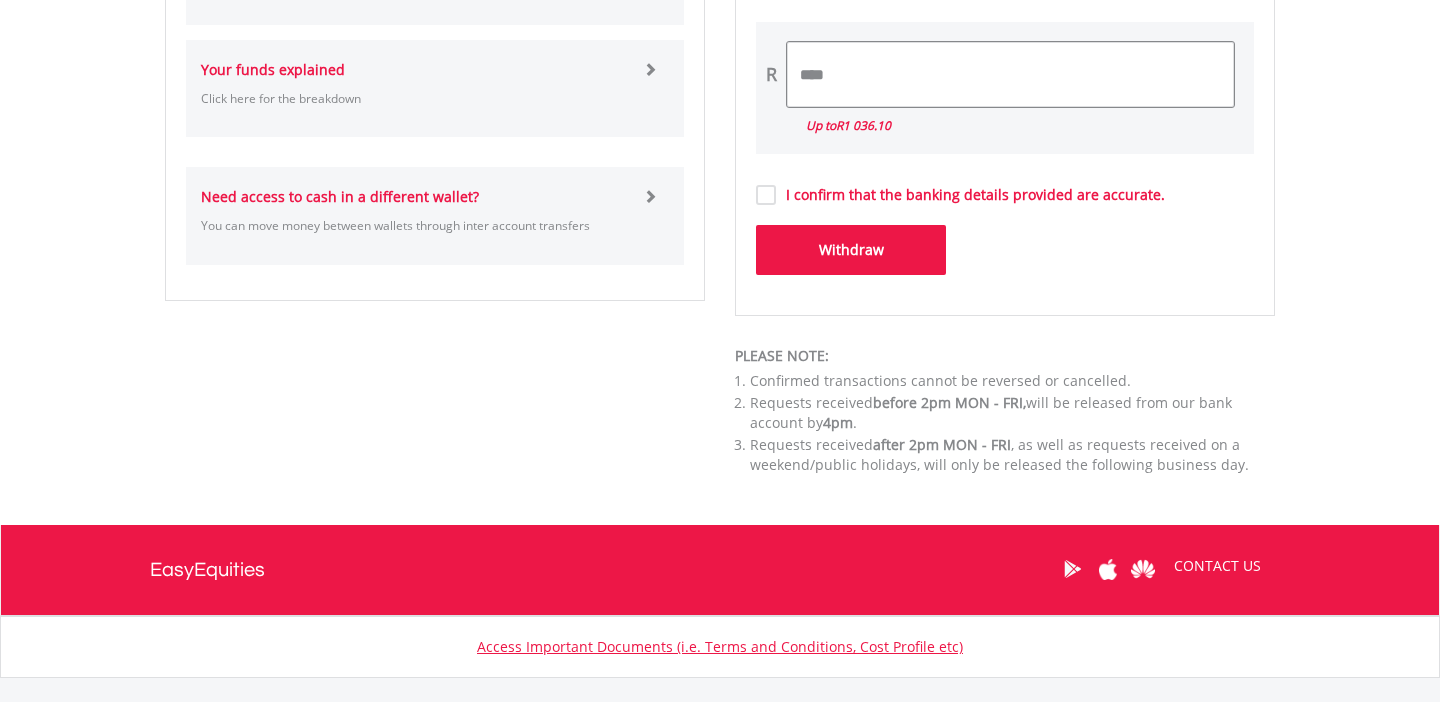 click on "****" at bounding box center (1010, 74) 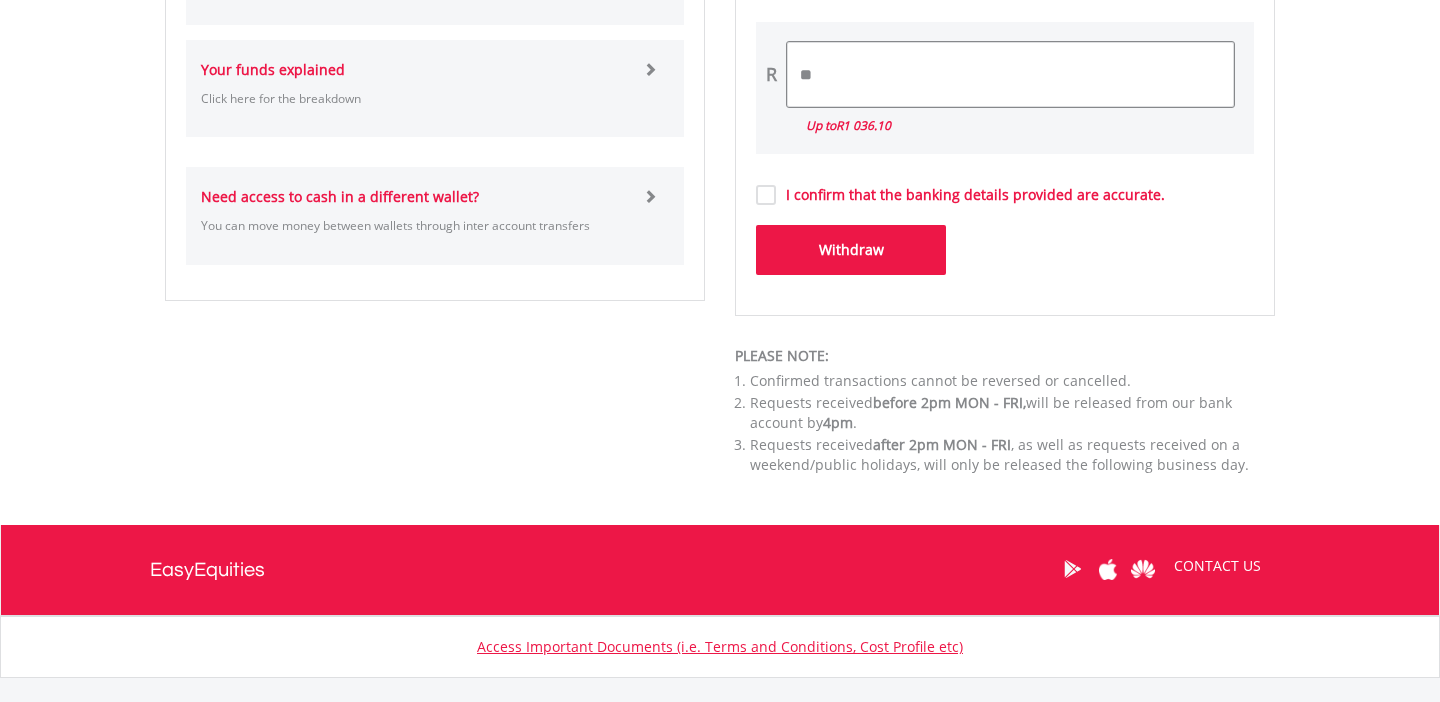 type on "*" 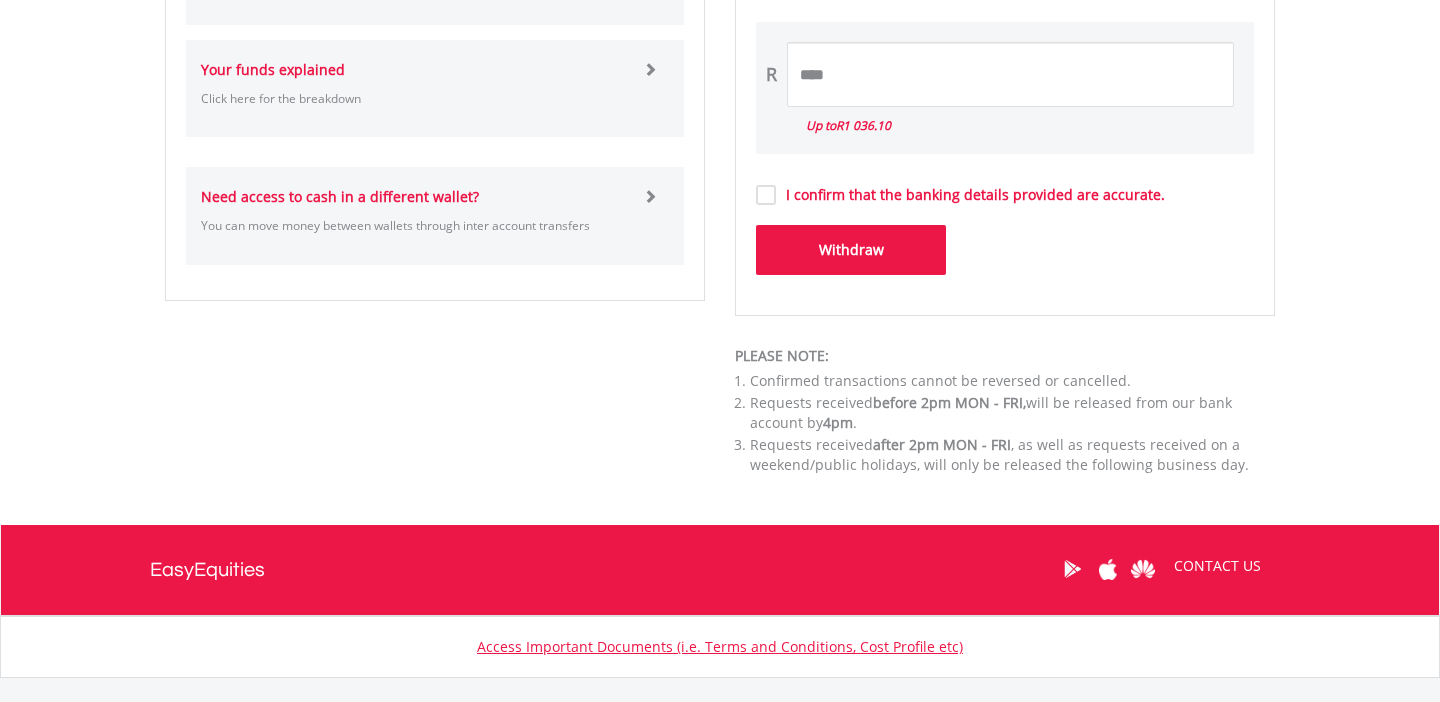 click on "I confirm that the banking details provided are accurate." at bounding box center [970, 195] 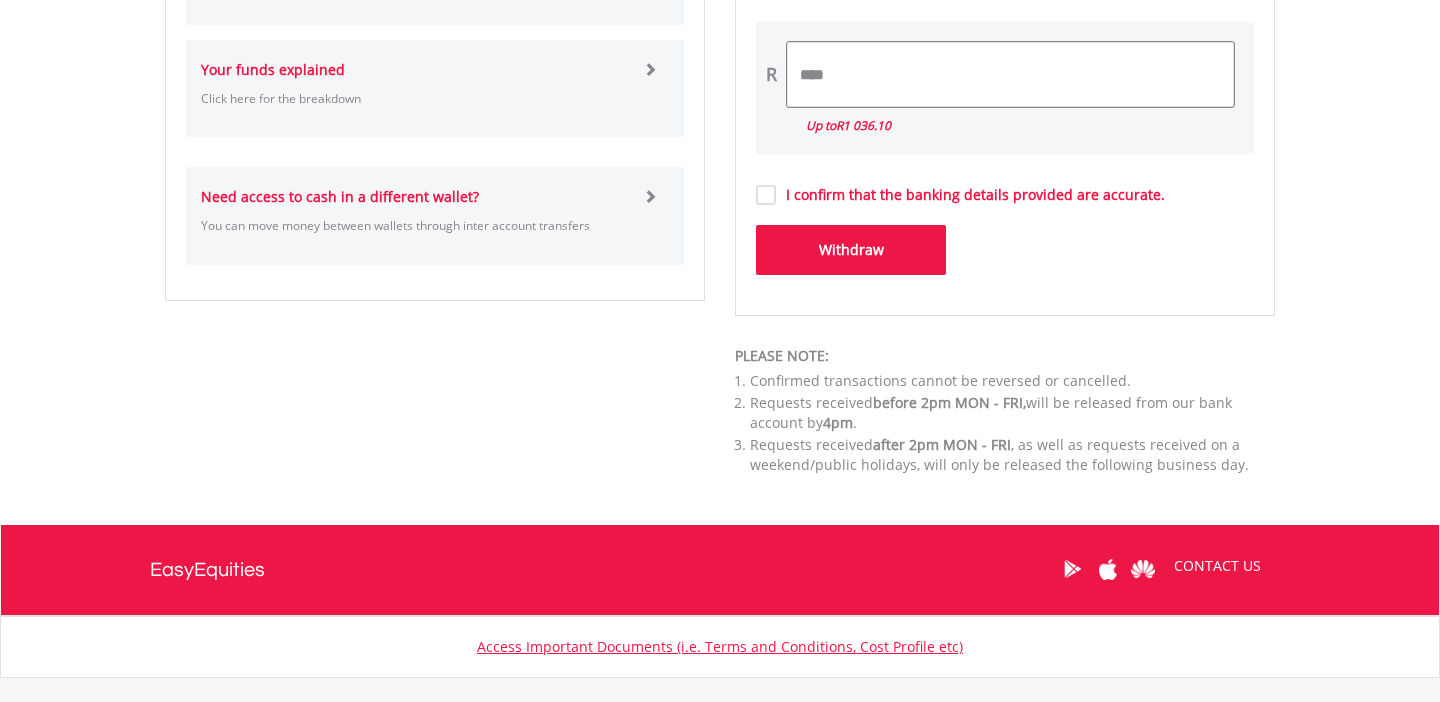 click on "****" at bounding box center (1010, 74) 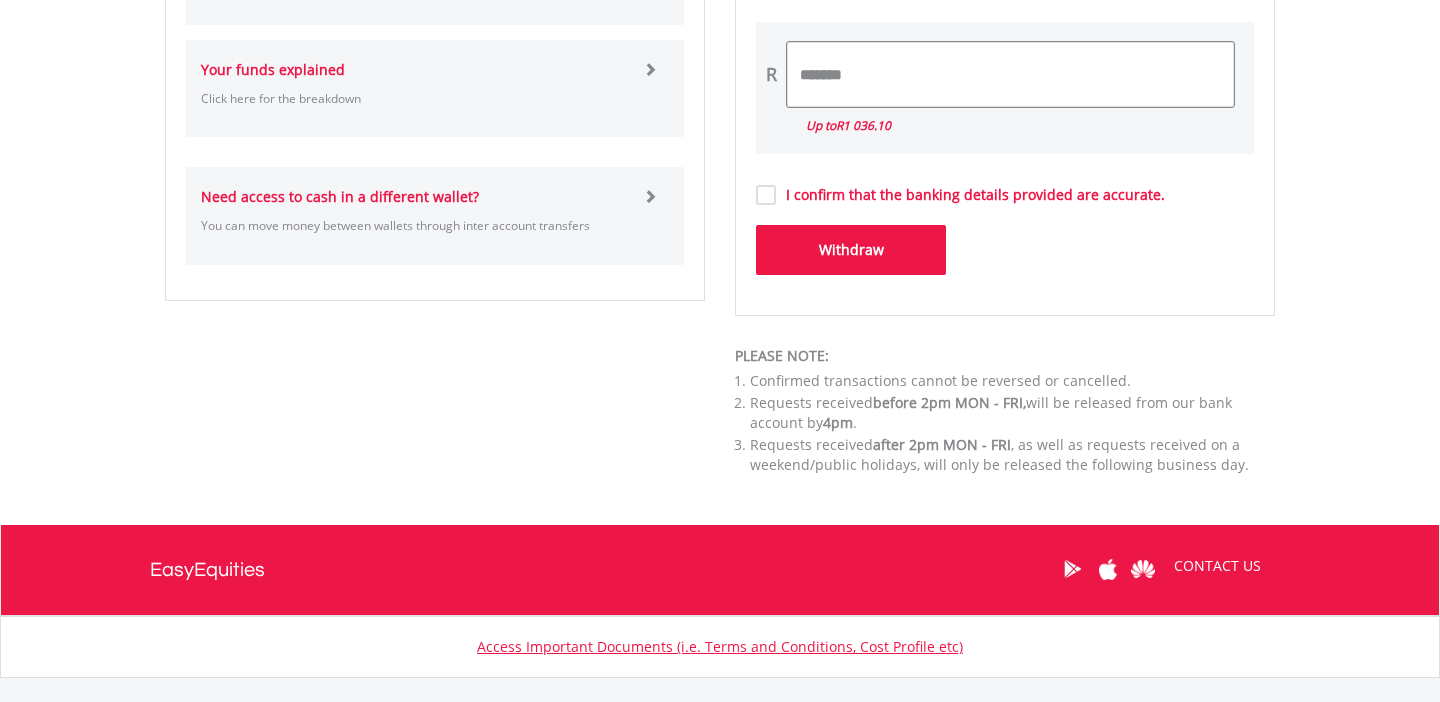 type on "*******" 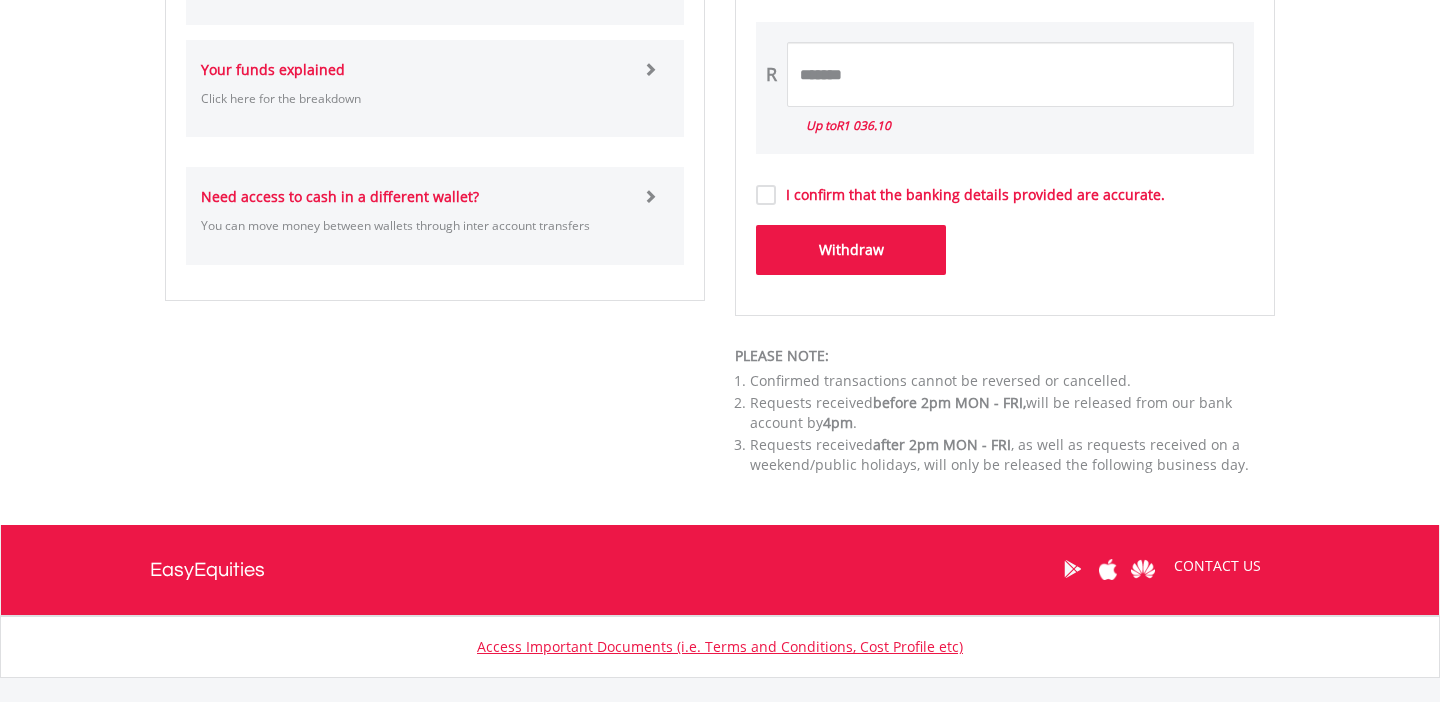 click on "Withdraw" at bounding box center (851, 250) 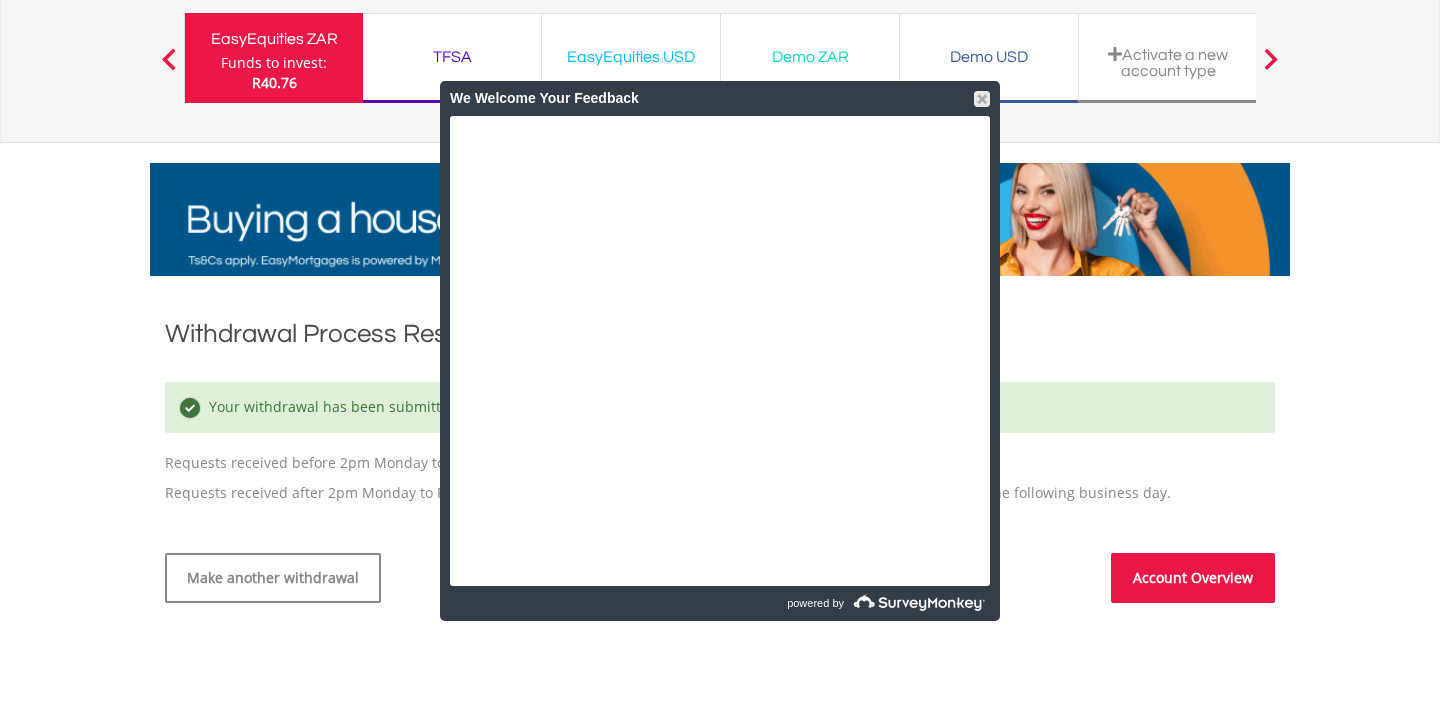 scroll, scrollTop: 145, scrollLeft: 0, axis: vertical 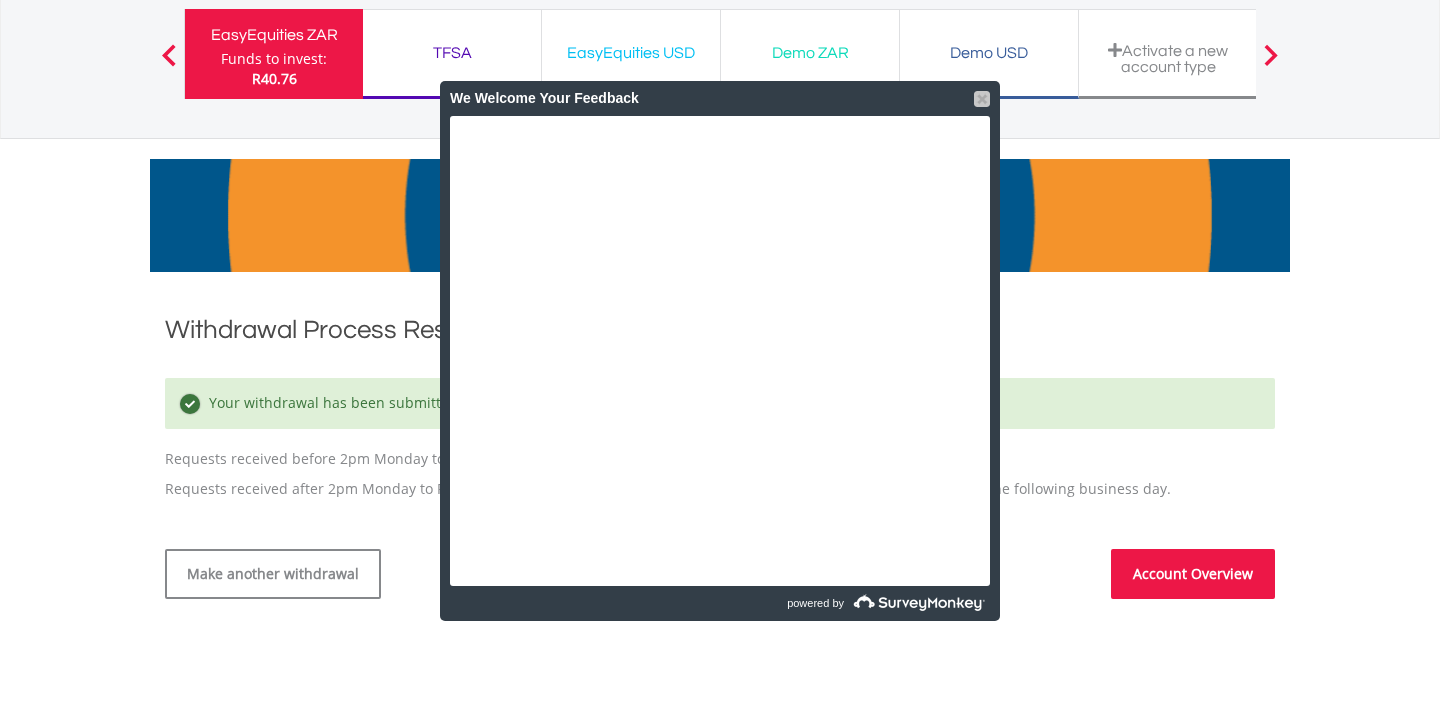 click at bounding box center (982, 99) 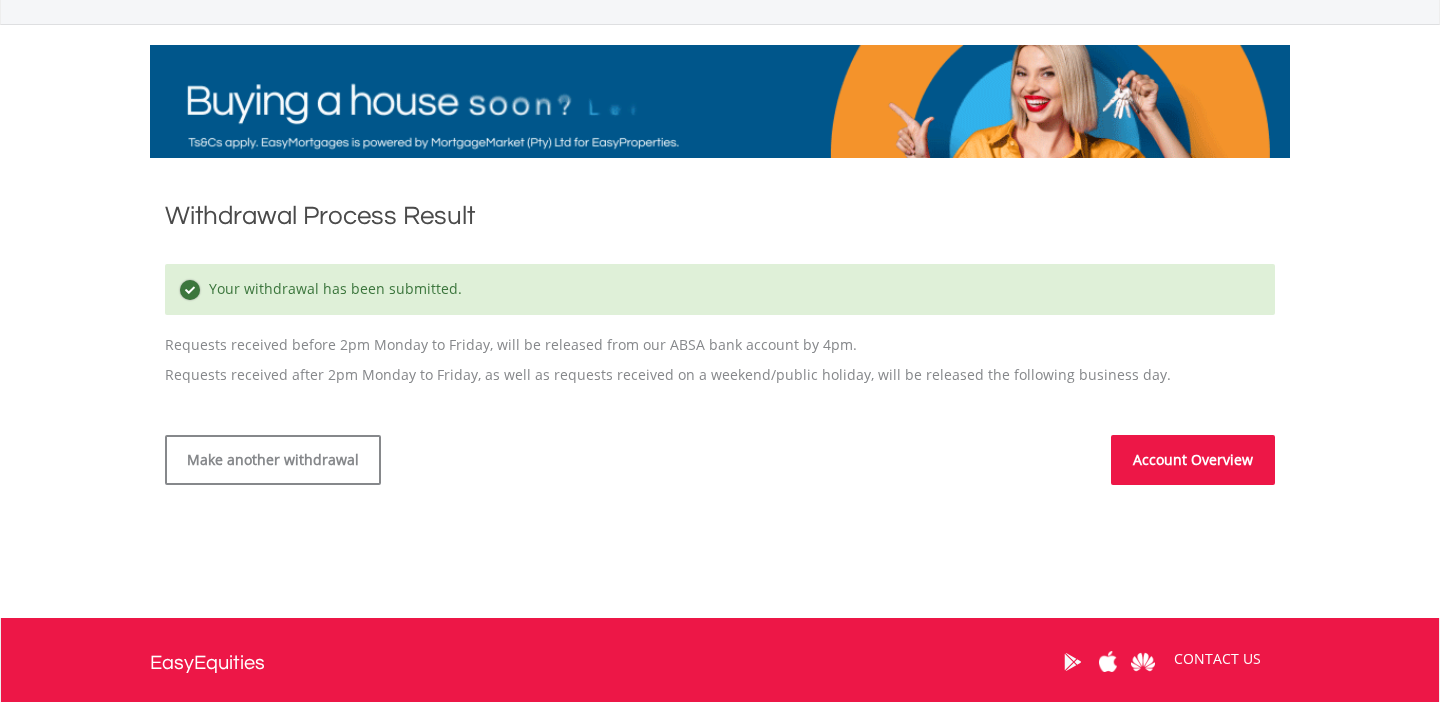 scroll, scrollTop: 261, scrollLeft: 0, axis: vertical 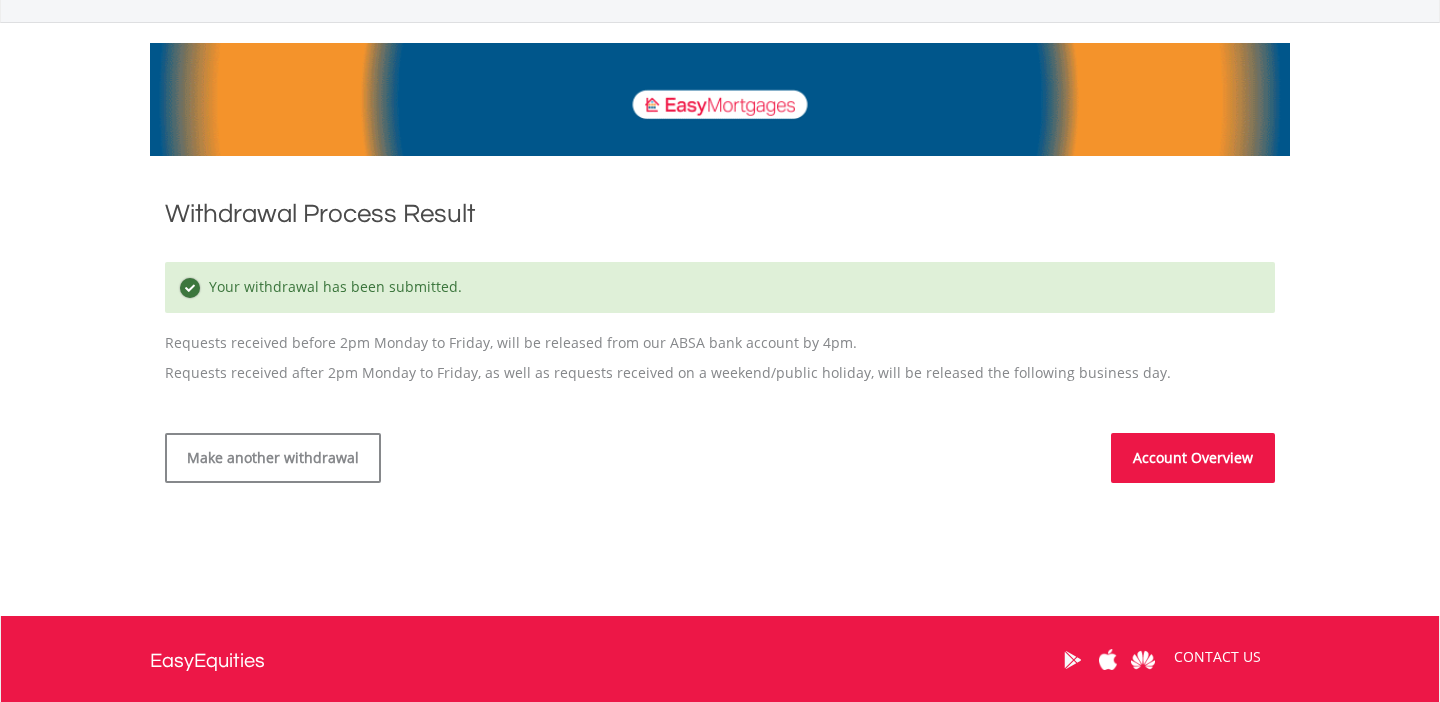 click on "Account Overview" at bounding box center [1193, 458] 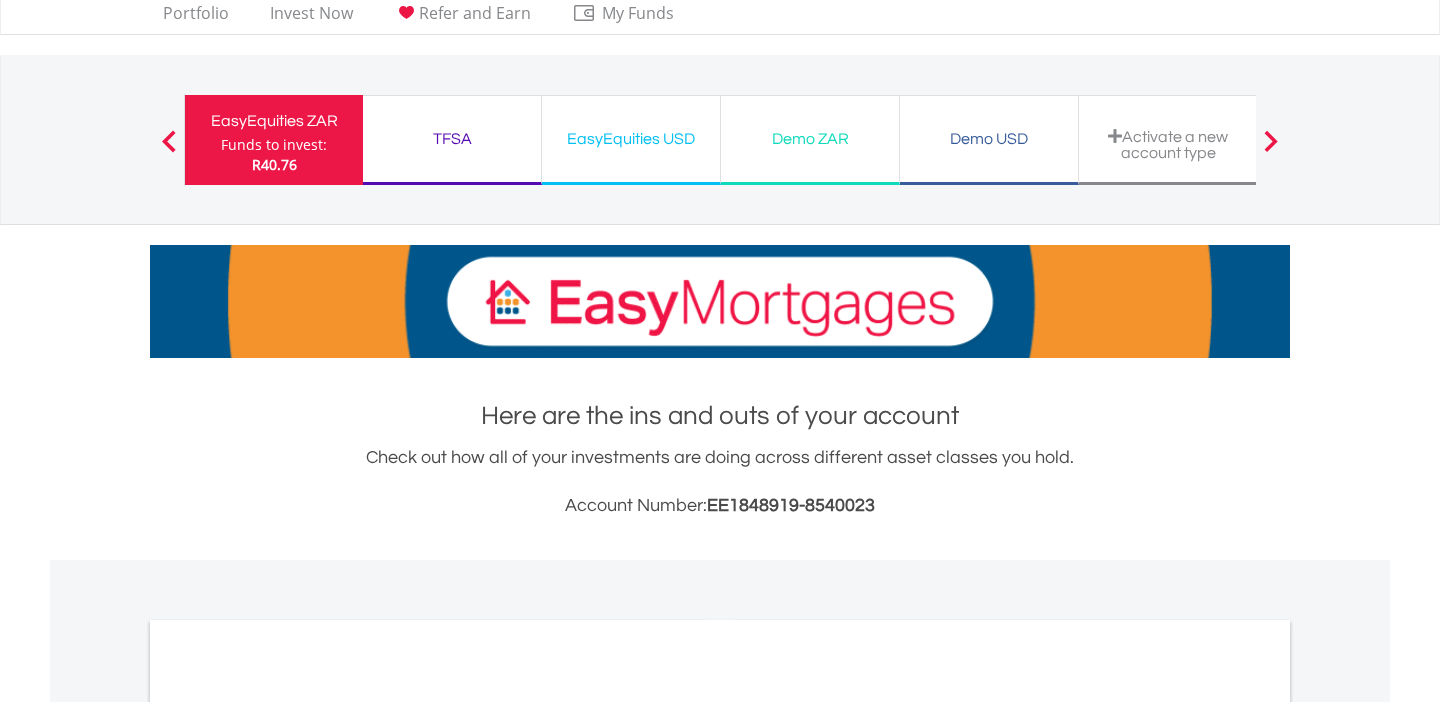 scroll, scrollTop: 60, scrollLeft: 0, axis: vertical 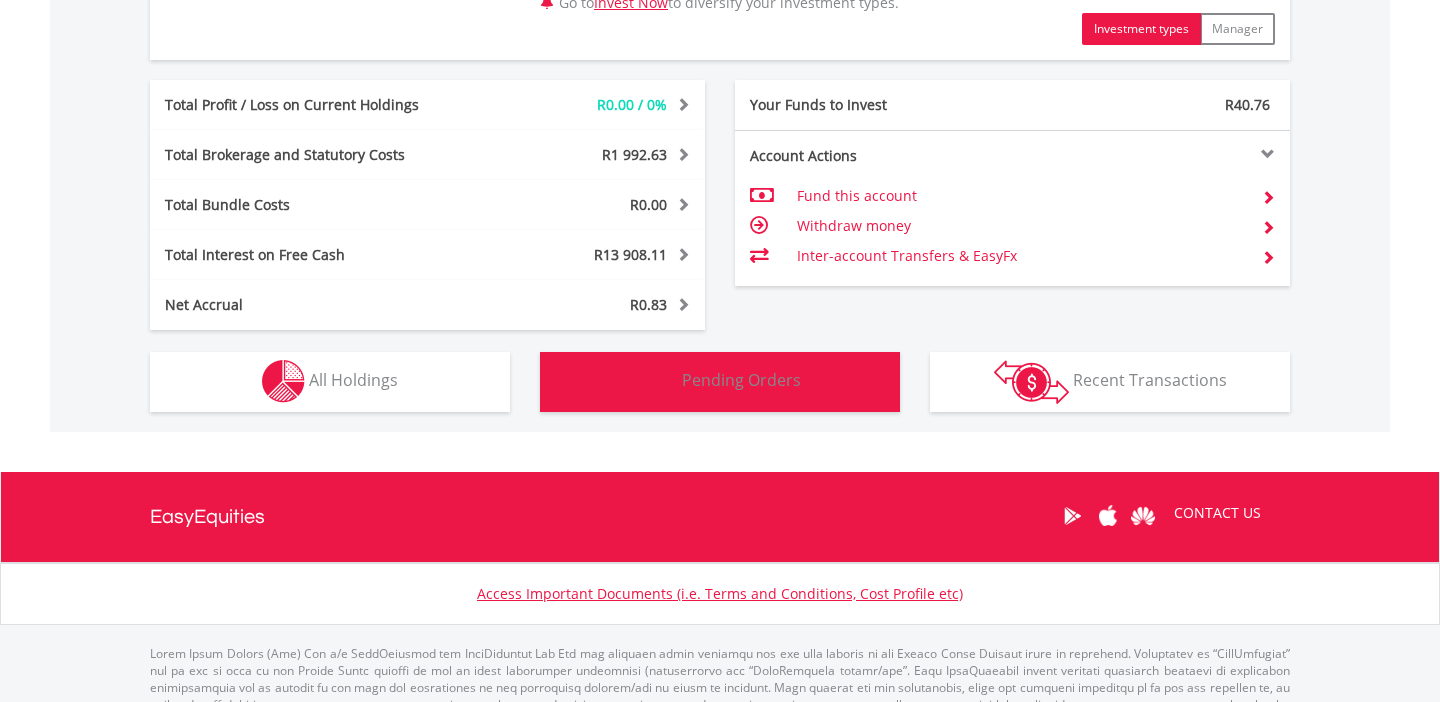 click on "Pending Orders" at bounding box center [741, 380] 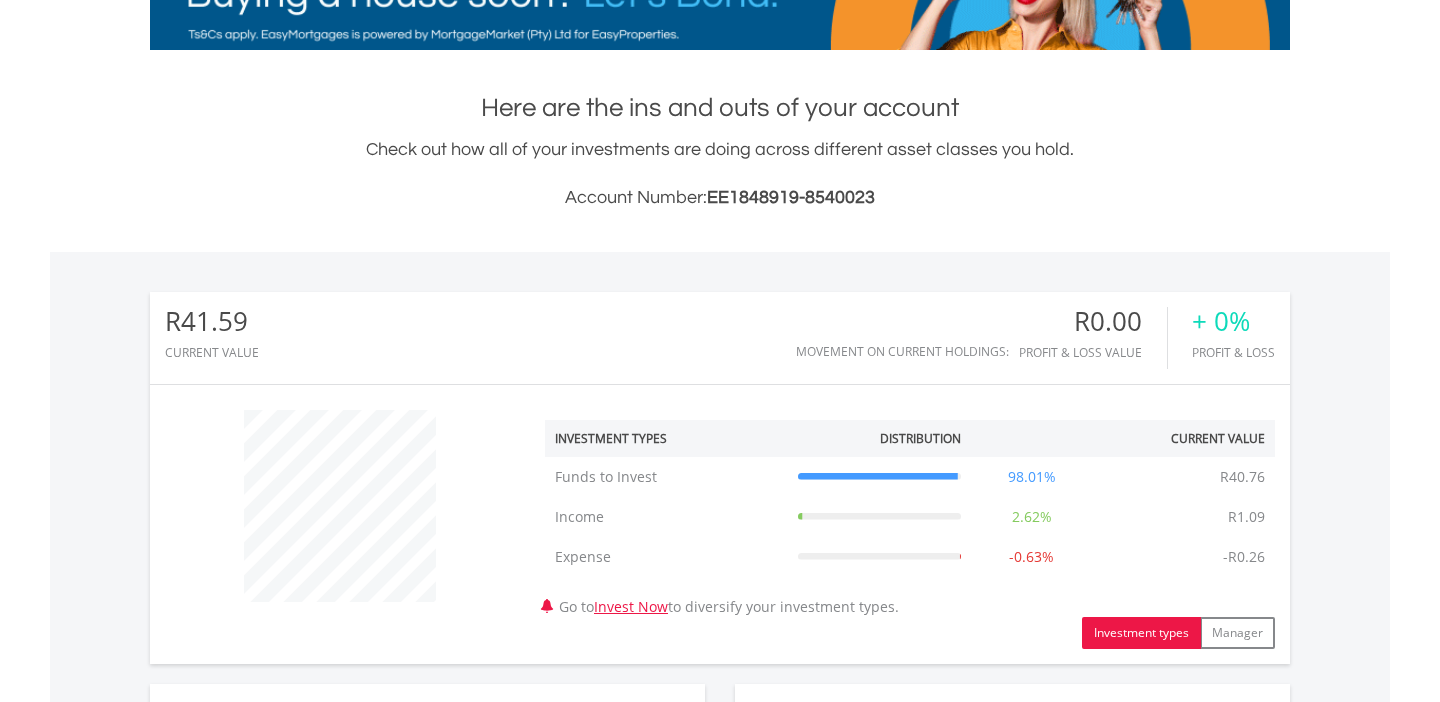 scroll, scrollTop: 0, scrollLeft: 0, axis: both 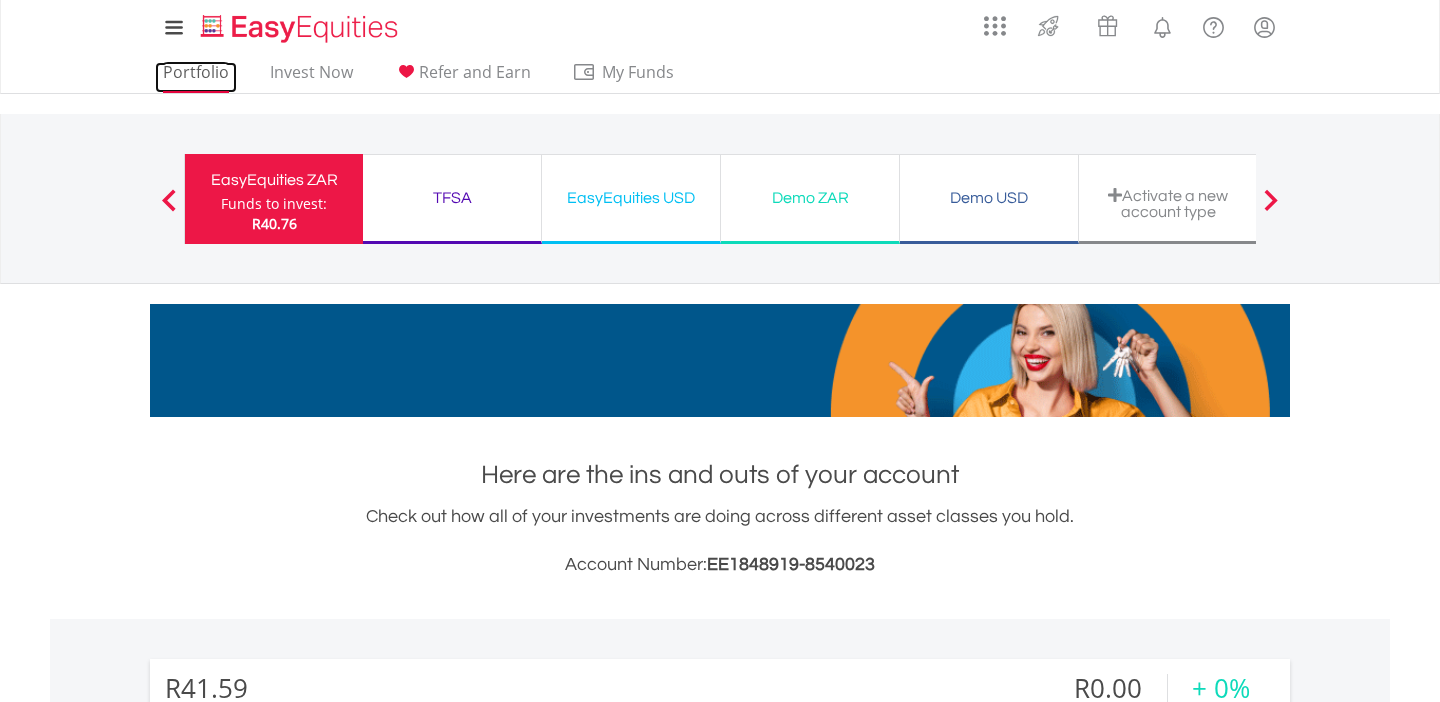 click on "Portfolio" at bounding box center (196, 77) 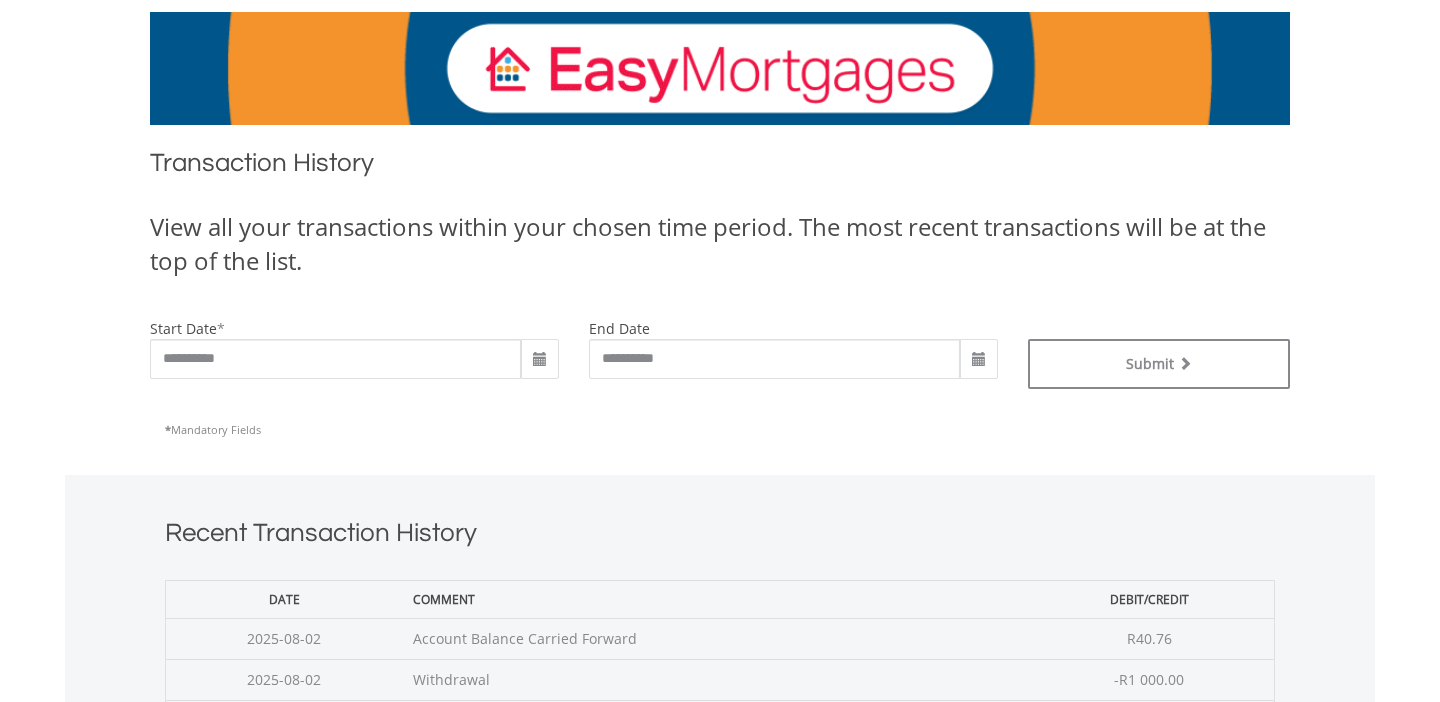 scroll, scrollTop: 293, scrollLeft: 0, axis: vertical 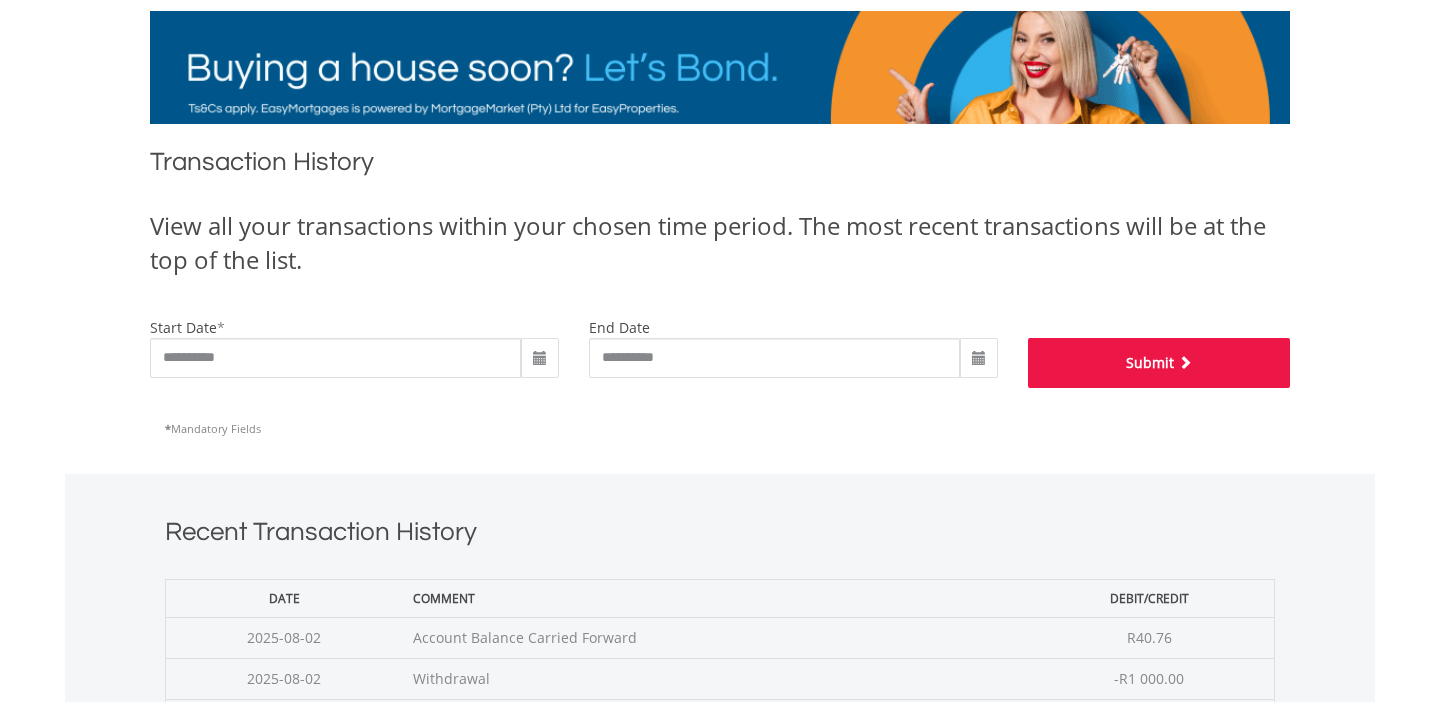 click on "Submit" at bounding box center [1159, 363] 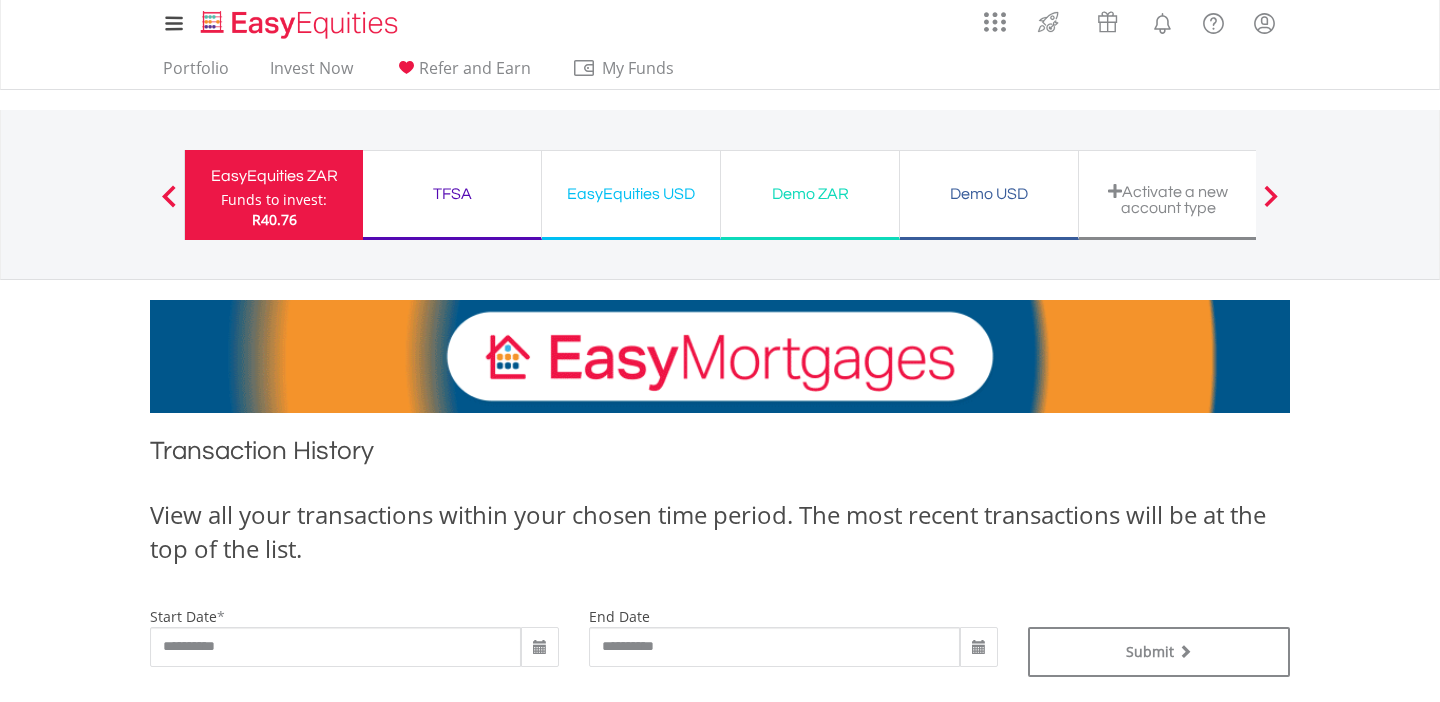 scroll, scrollTop: 0, scrollLeft: 0, axis: both 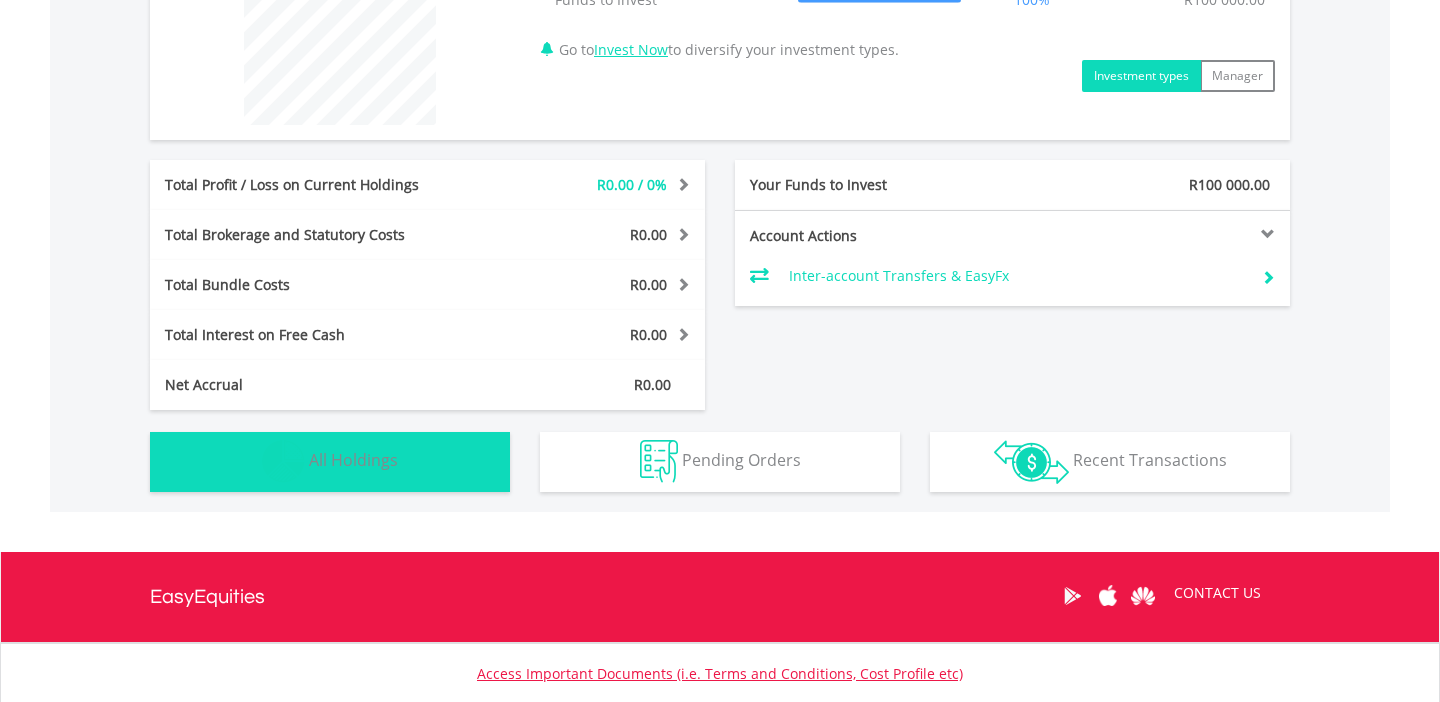 click on "All Holdings" at bounding box center (353, 460) 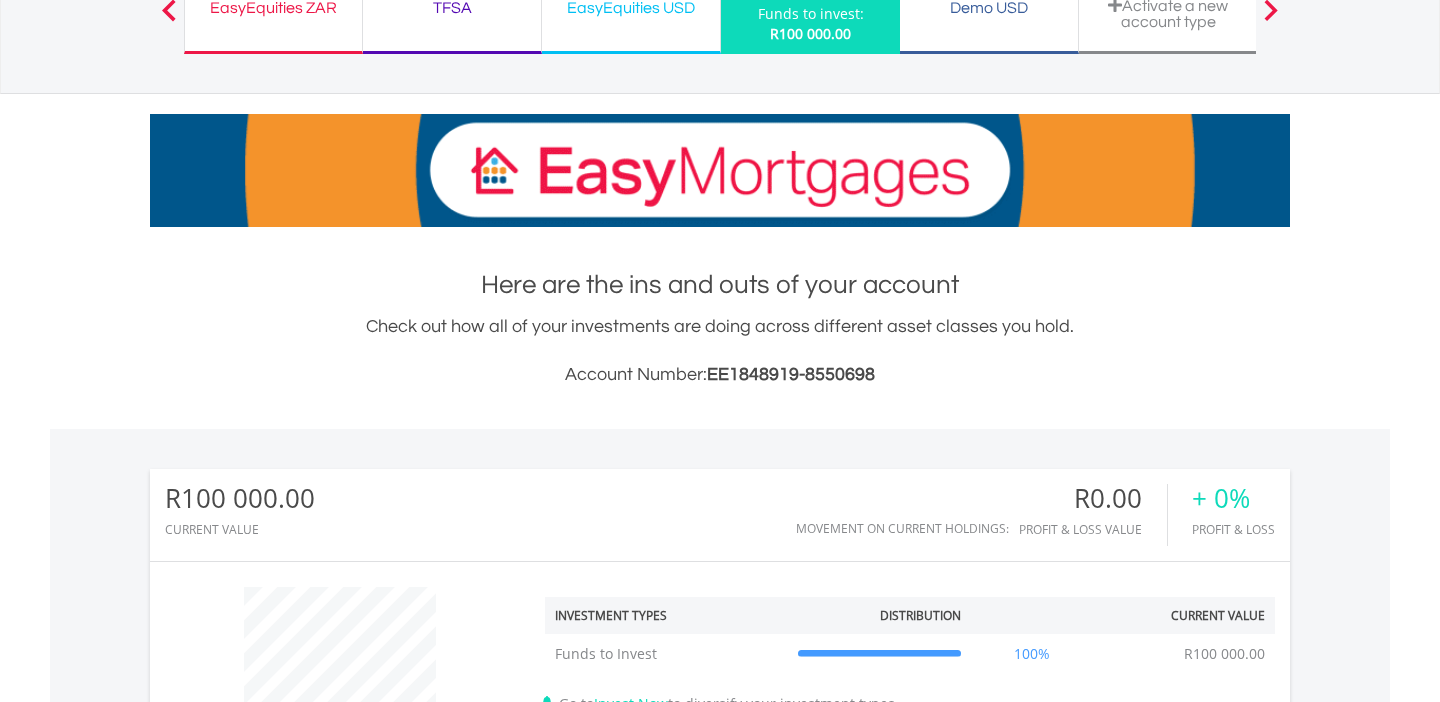 scroll, scrollTop: 0, scrollLeft: 0, axis: both 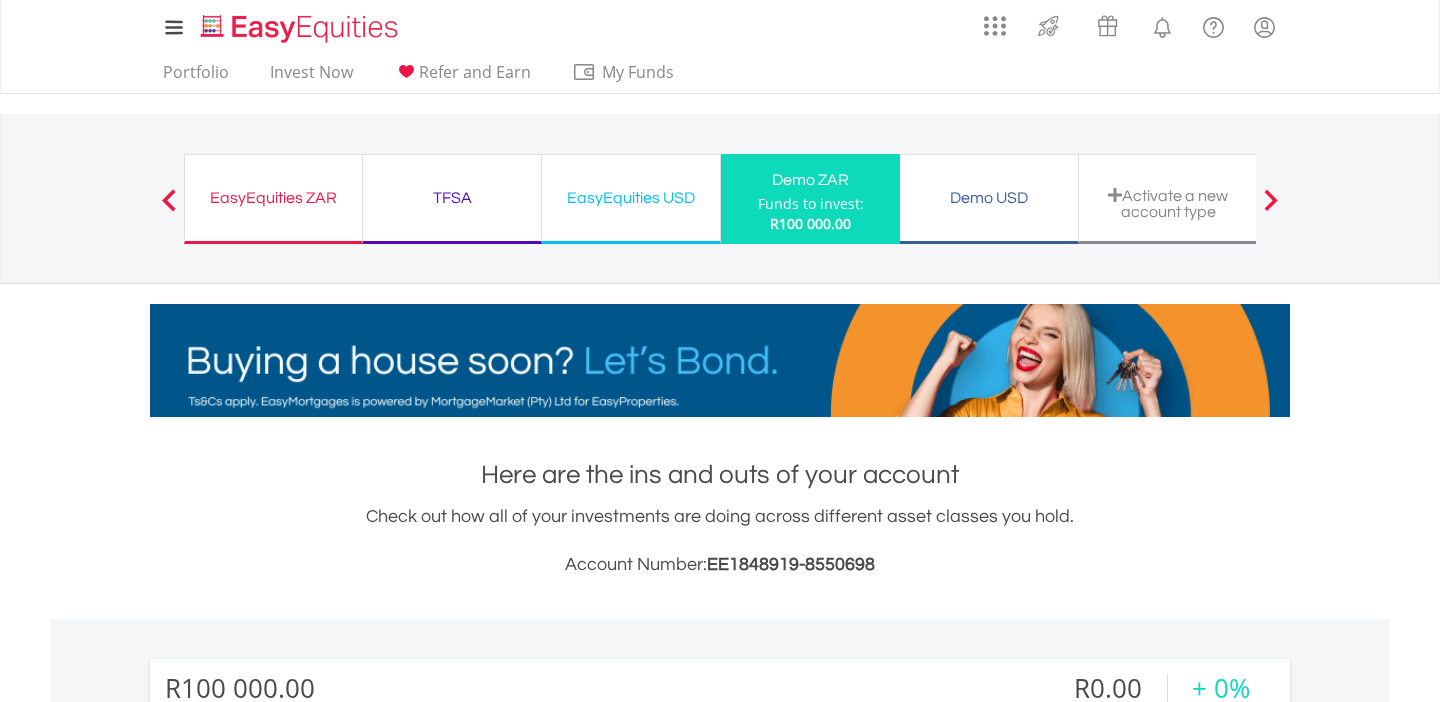 click on "EasyEquities ZAR" at bounding box center [273, 198] 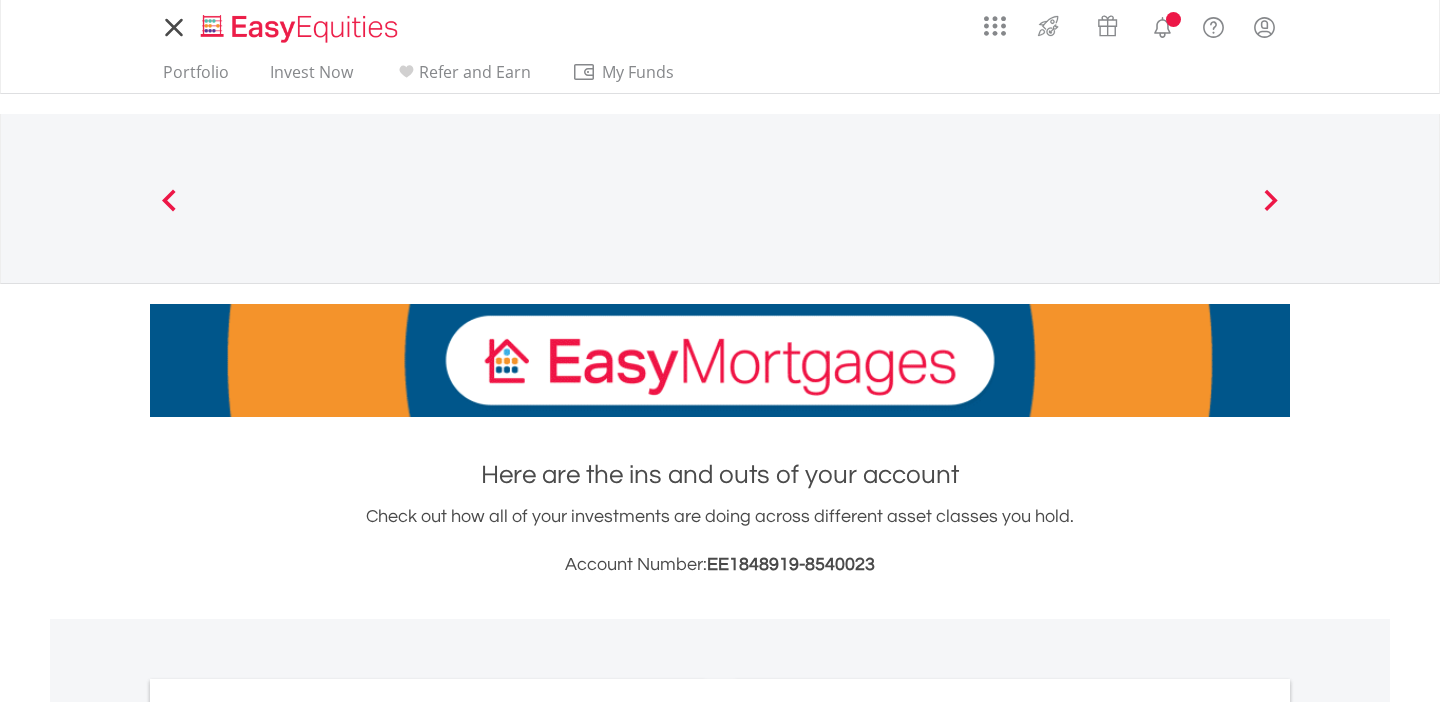scroll, scrollTop: 0, scrollLeft: 0, axis: both 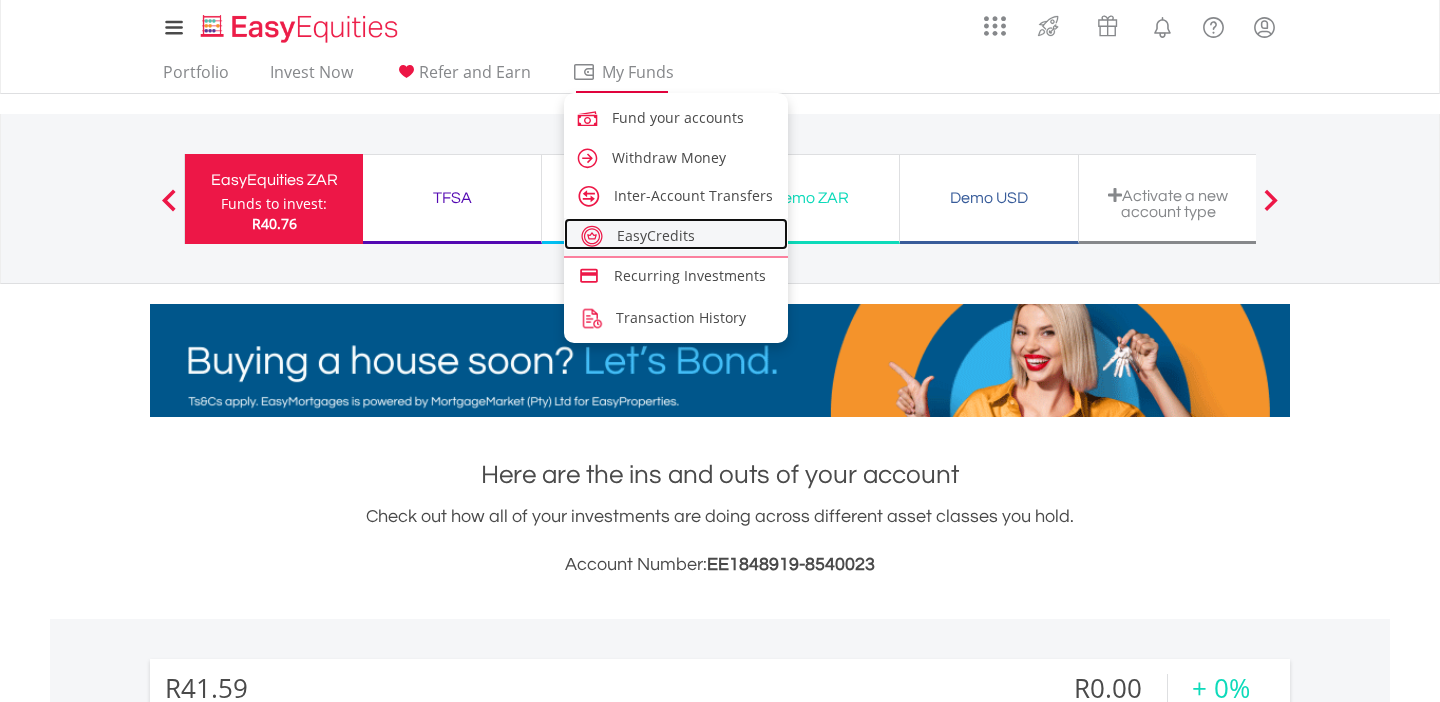 click on "EasyCredits" at bounding box center [656, 235] 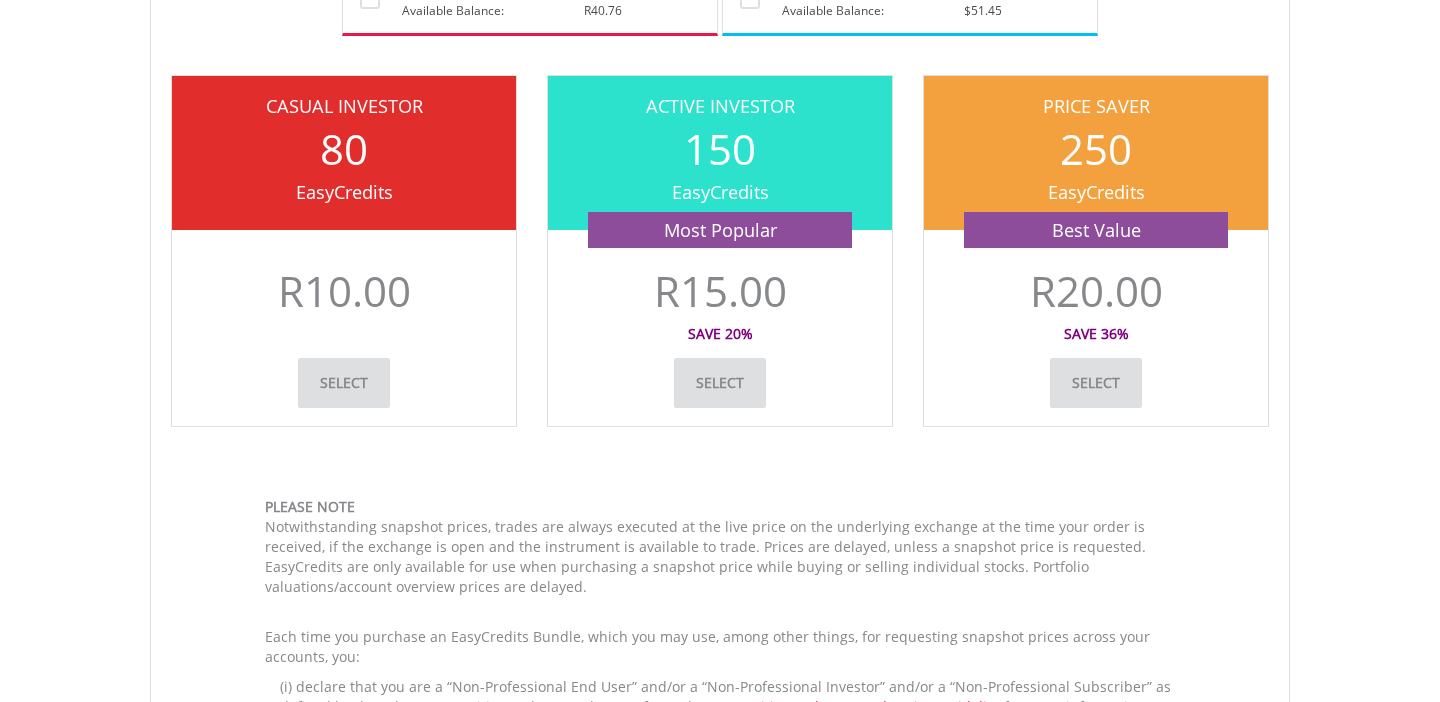 scroll, scrollTop: 0, scrollLeft: 0, axis: both 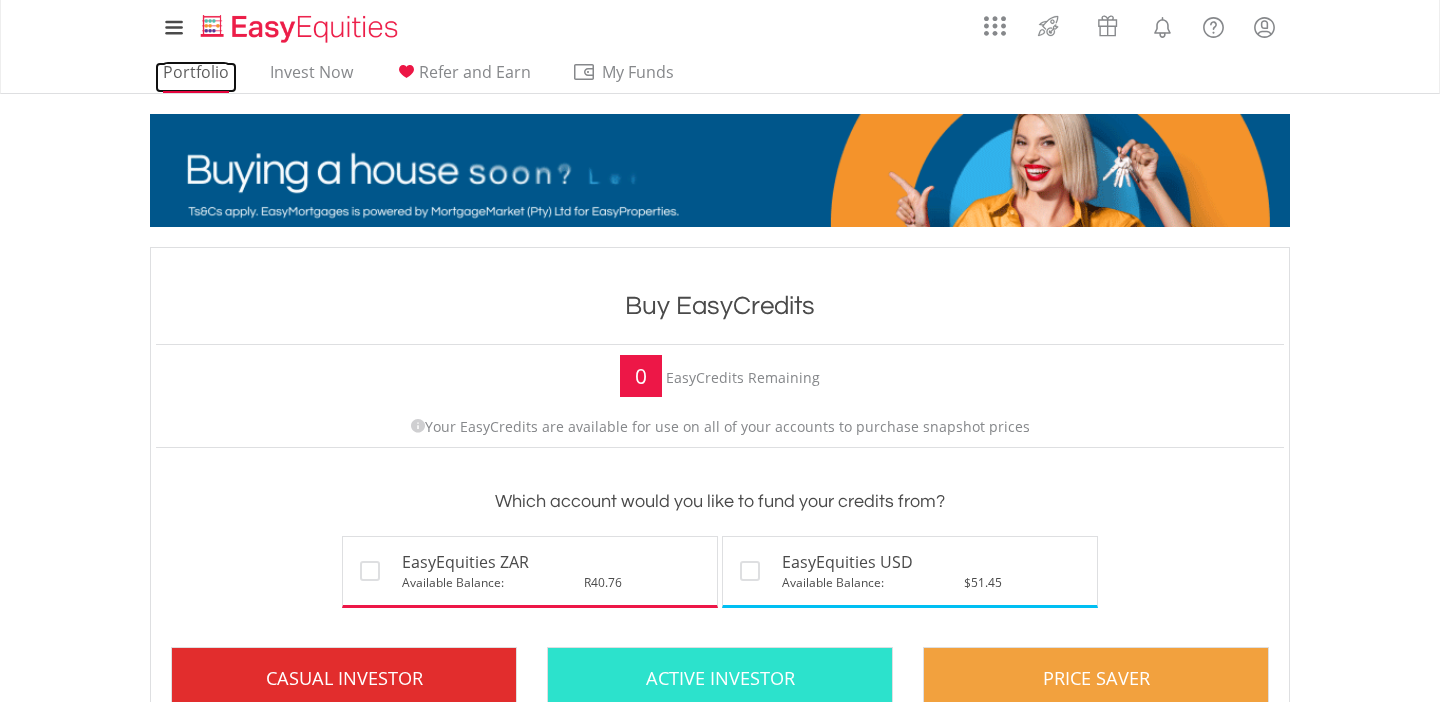 click on "Portfolio" at bounding box center [196, 77] 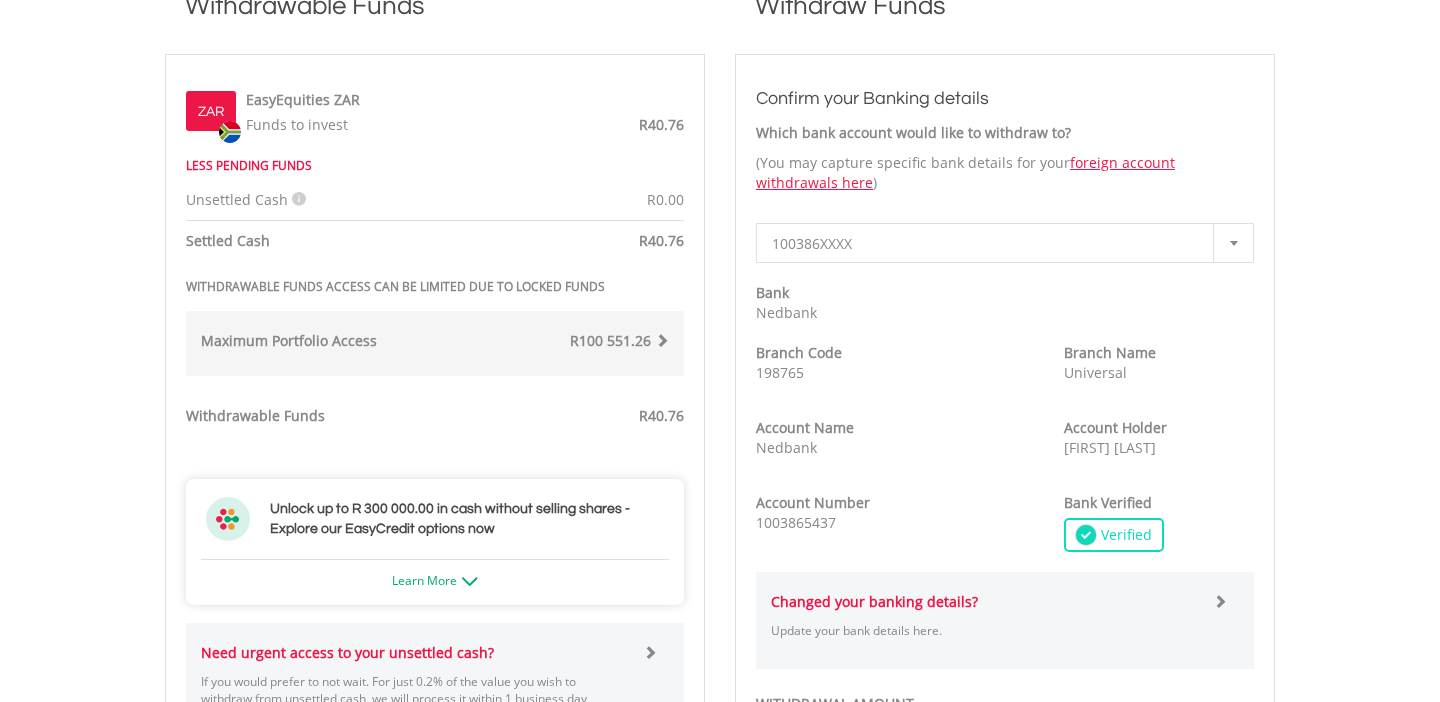 scroll, scrollTop: 552, scrollLeft: 0, axis: vertical 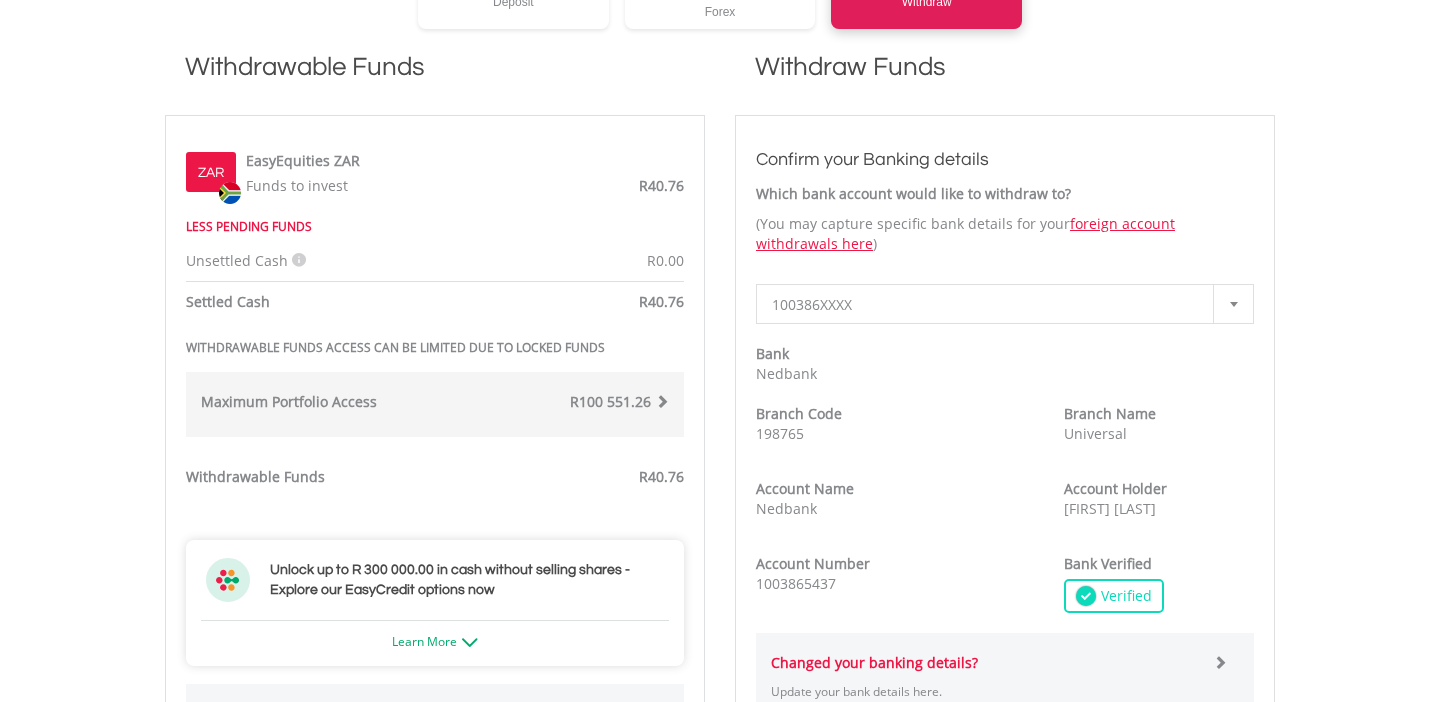 click on "Maximum Portfolio Access" at bounding box center (310, 402) 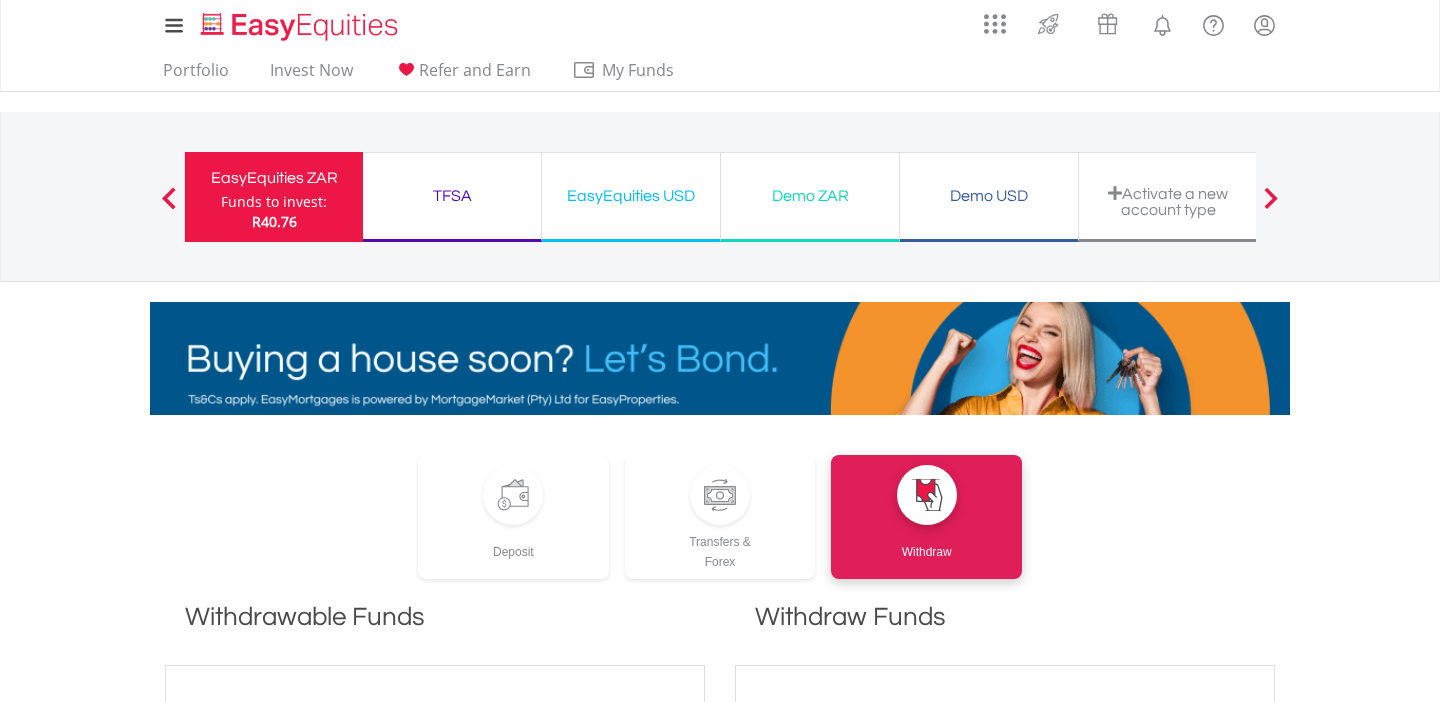 scroll, scrollTop: 0, scrollLeft: 0, axis: both 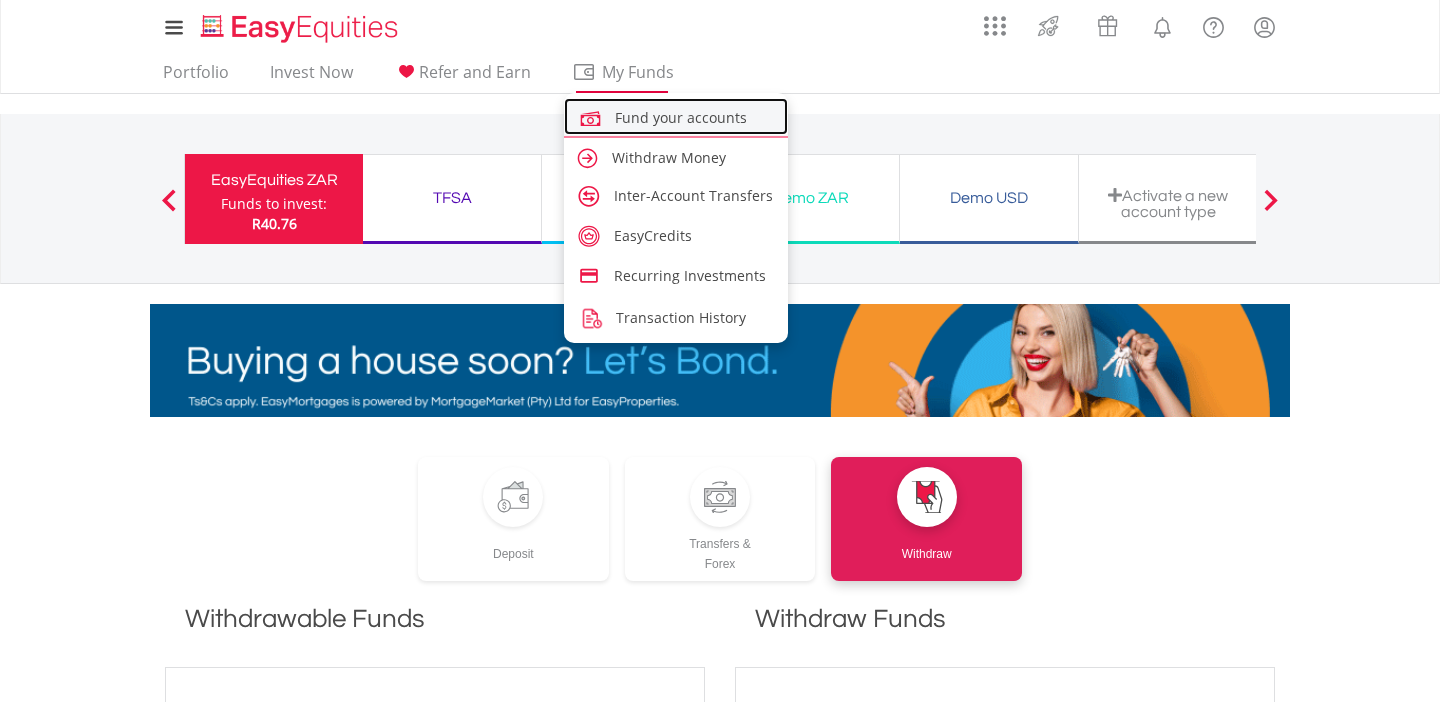 click on "Fund your accounts" at bounding box center (681, 117) 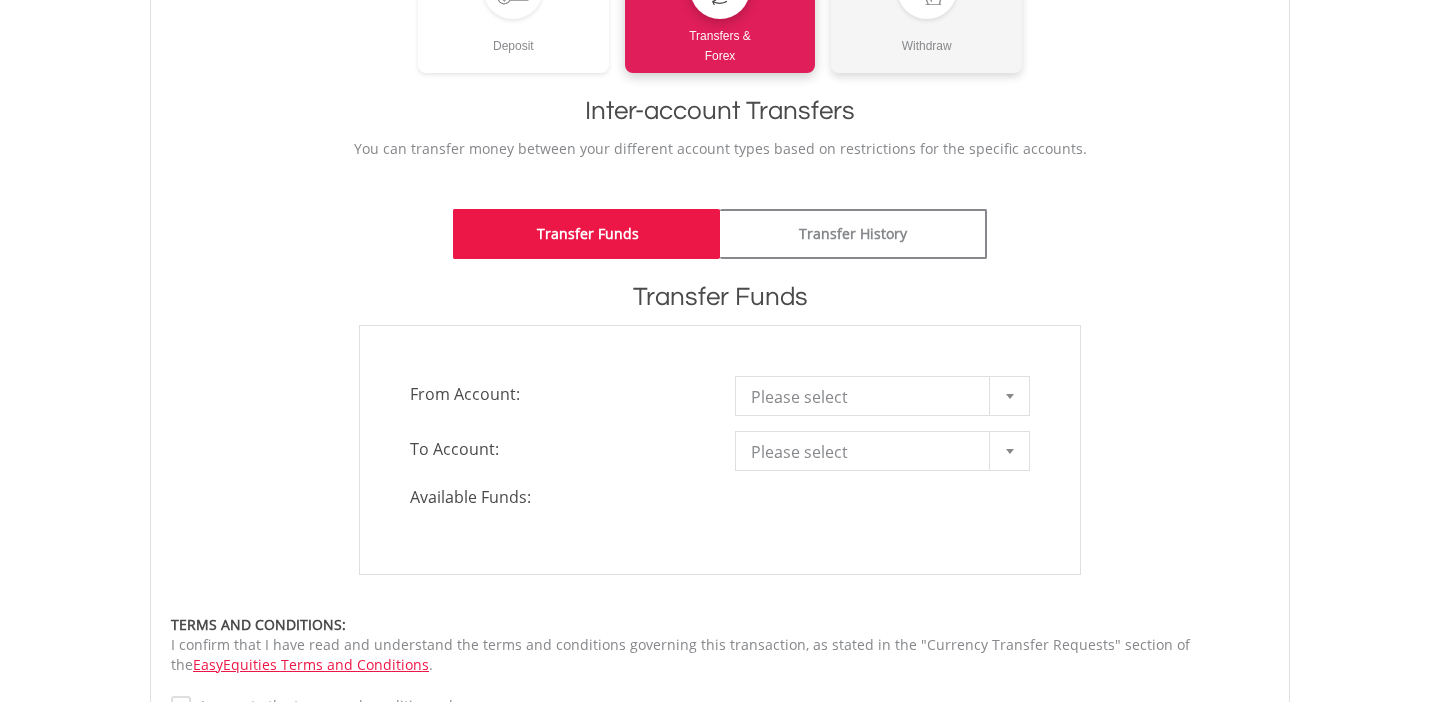 scroll, scrollTop: 342, scrollLeft: 0, axis: vertical 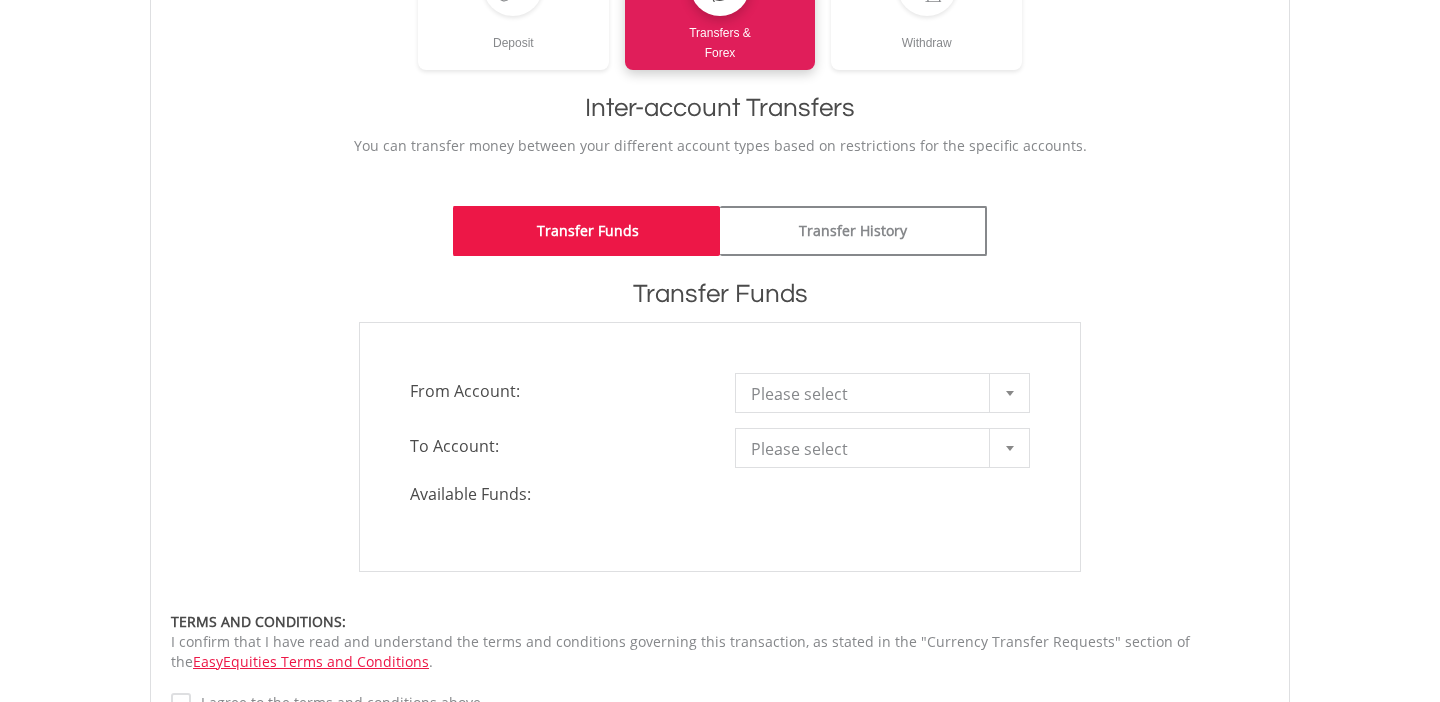 click at bounding box center [1009, 393] 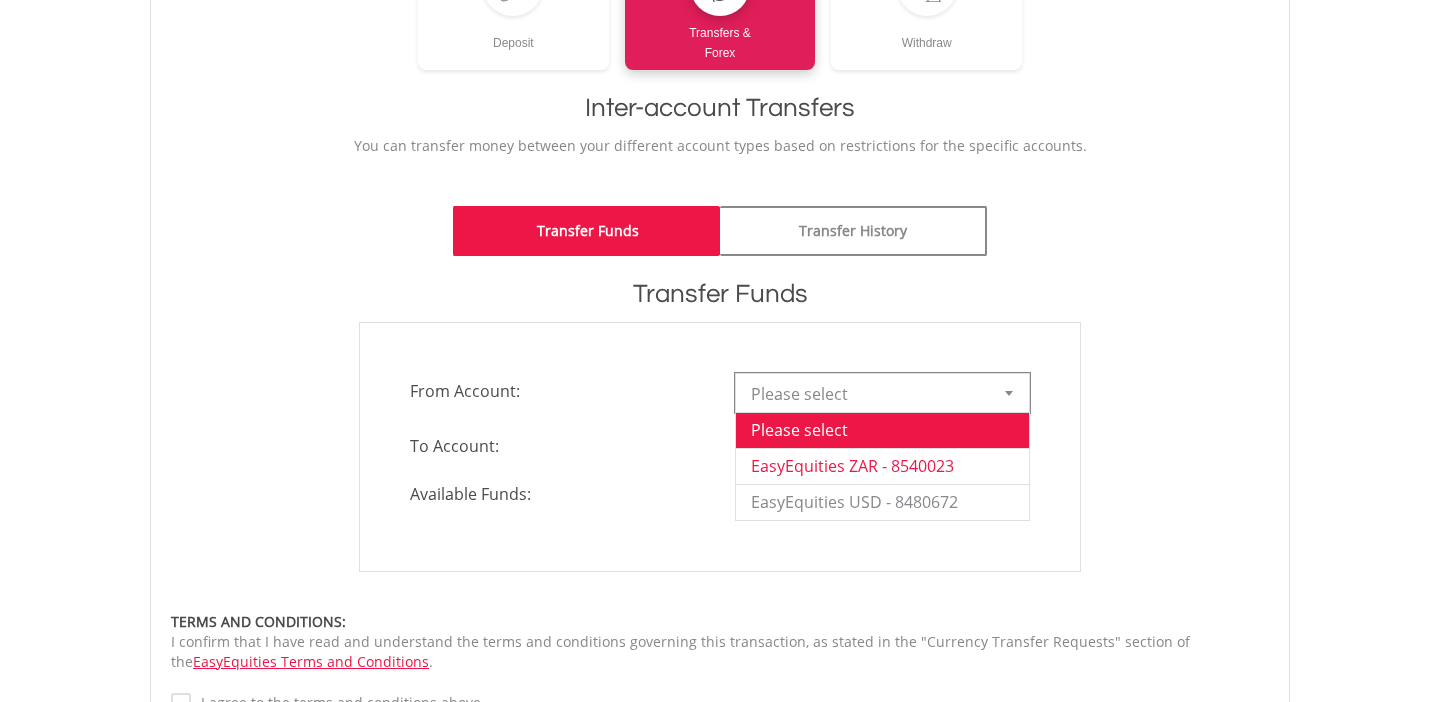 click on "EasyEquities ZAR - 8540023" at bounding box center (882, 466) 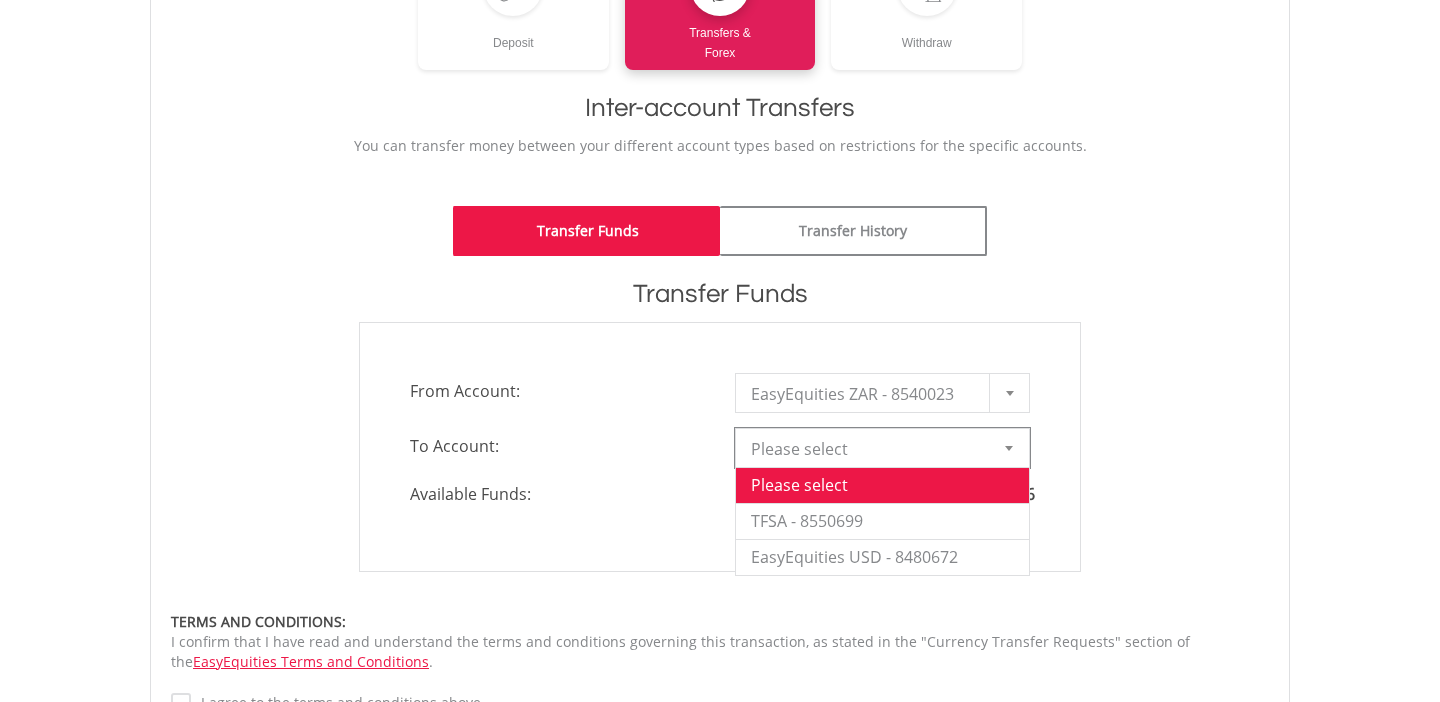 click at bounding box center [1009, 448] 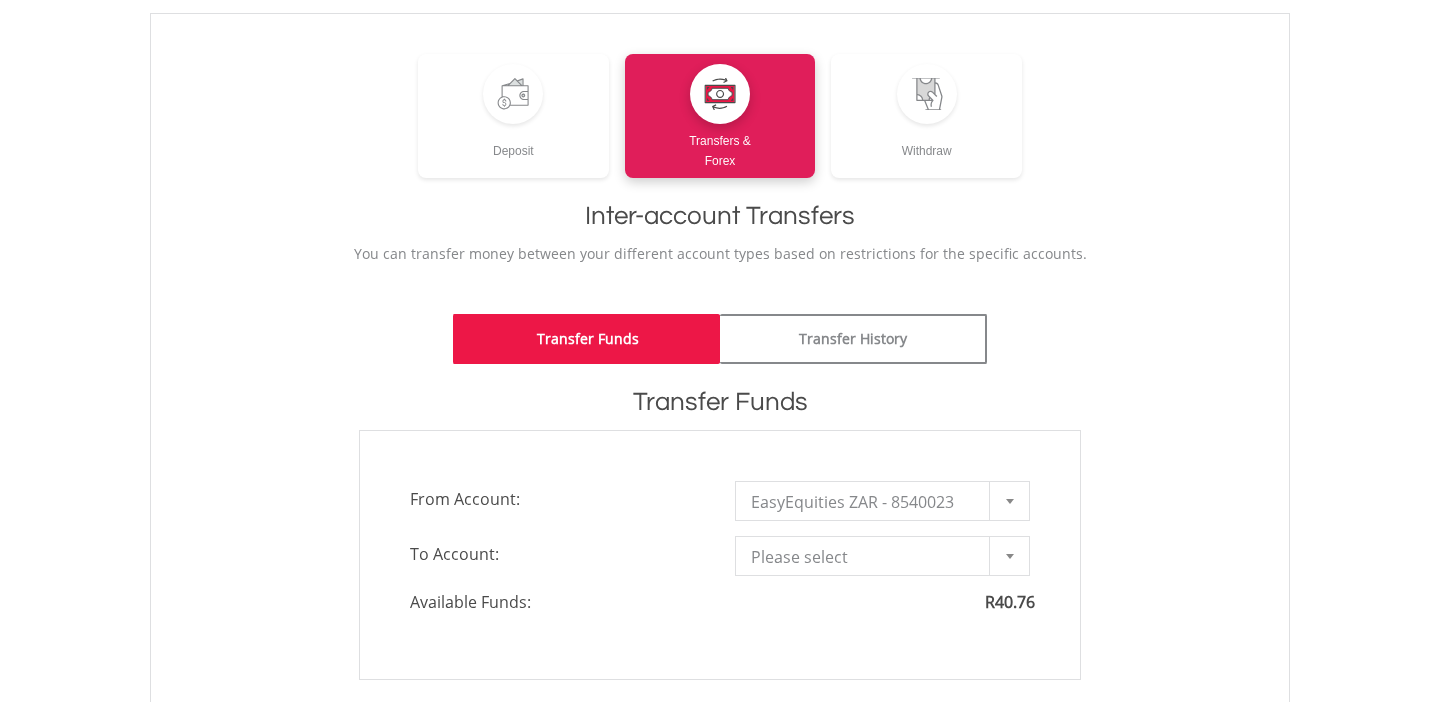 scroll, scrollTop: 0, scrollLeft: 0, axis: both 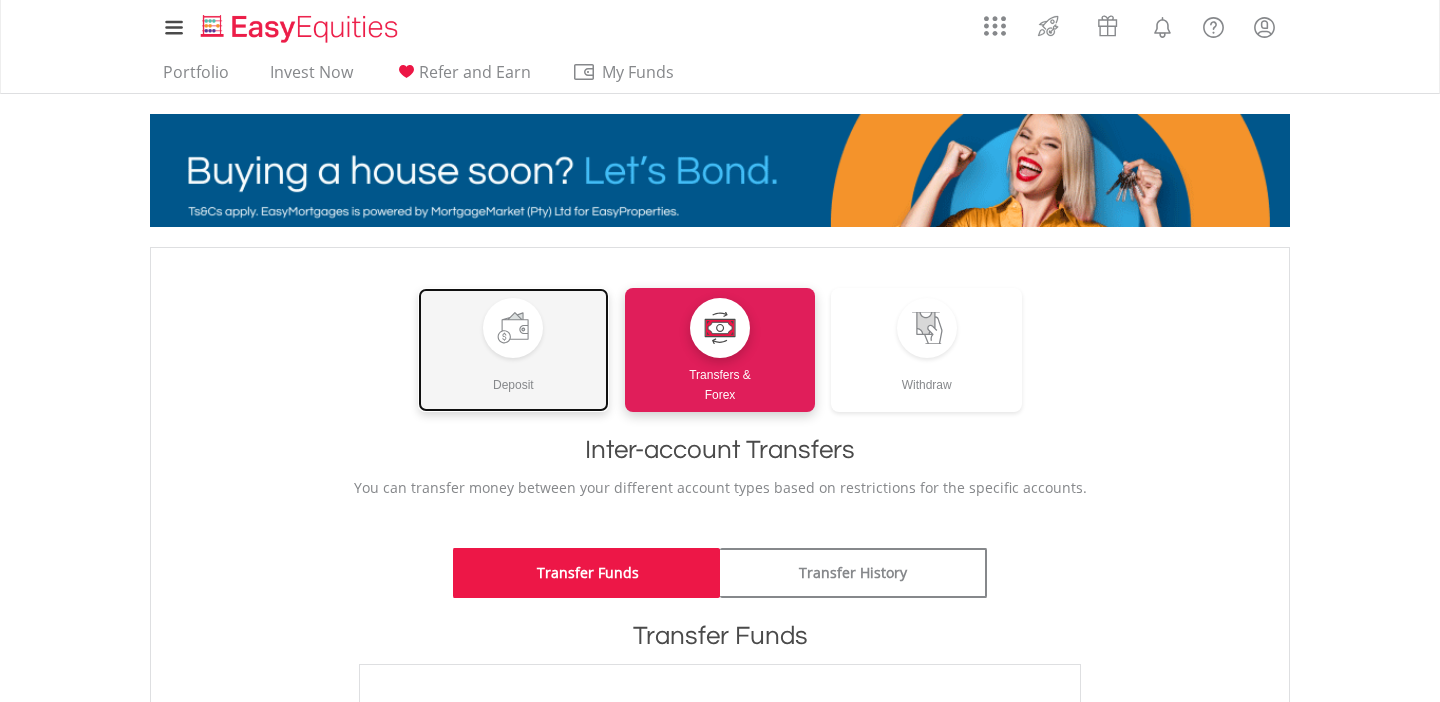 click at bounding box center (513, 328) 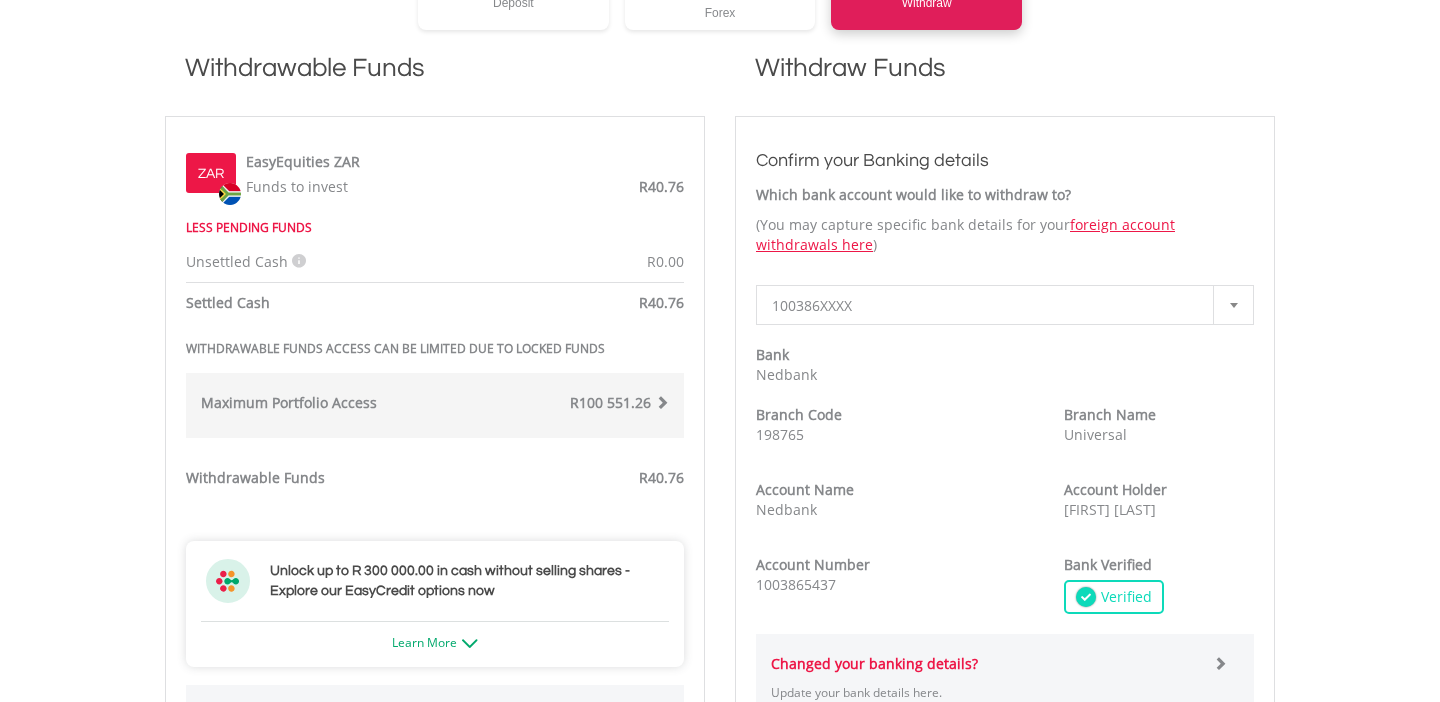scroll, scrollTop: 568, scrollLeft: 0, axis: vertical 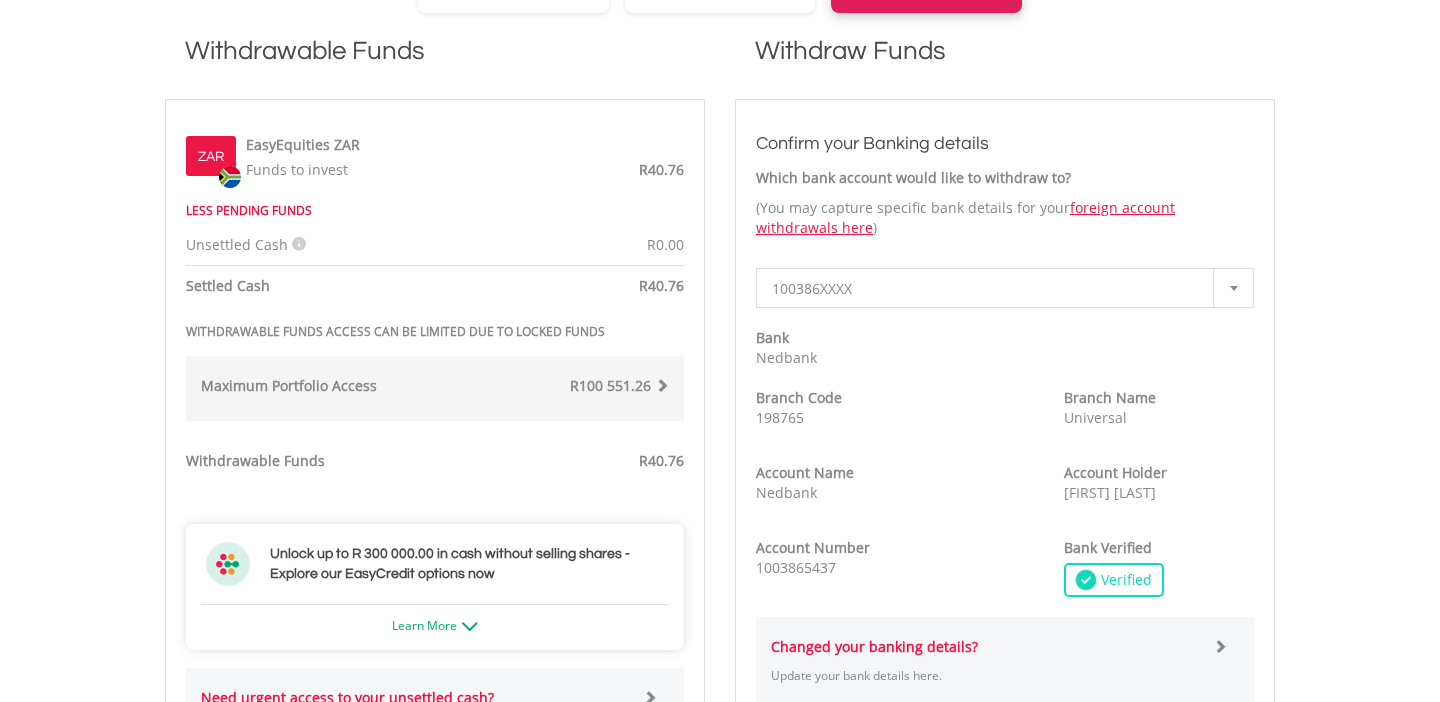 click at bounding box center [662, 385] 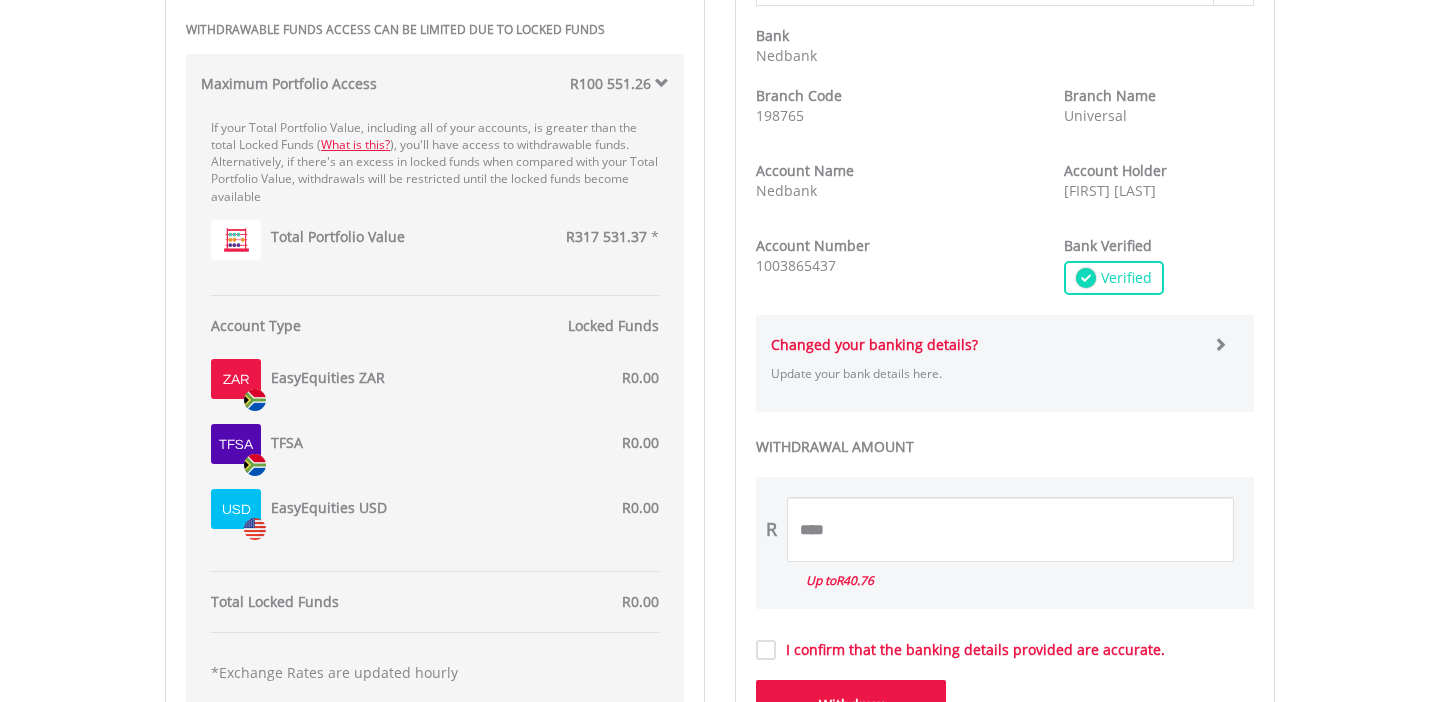 scroll, scrollTop: 856, scrollLeft: 0, axis: vertical 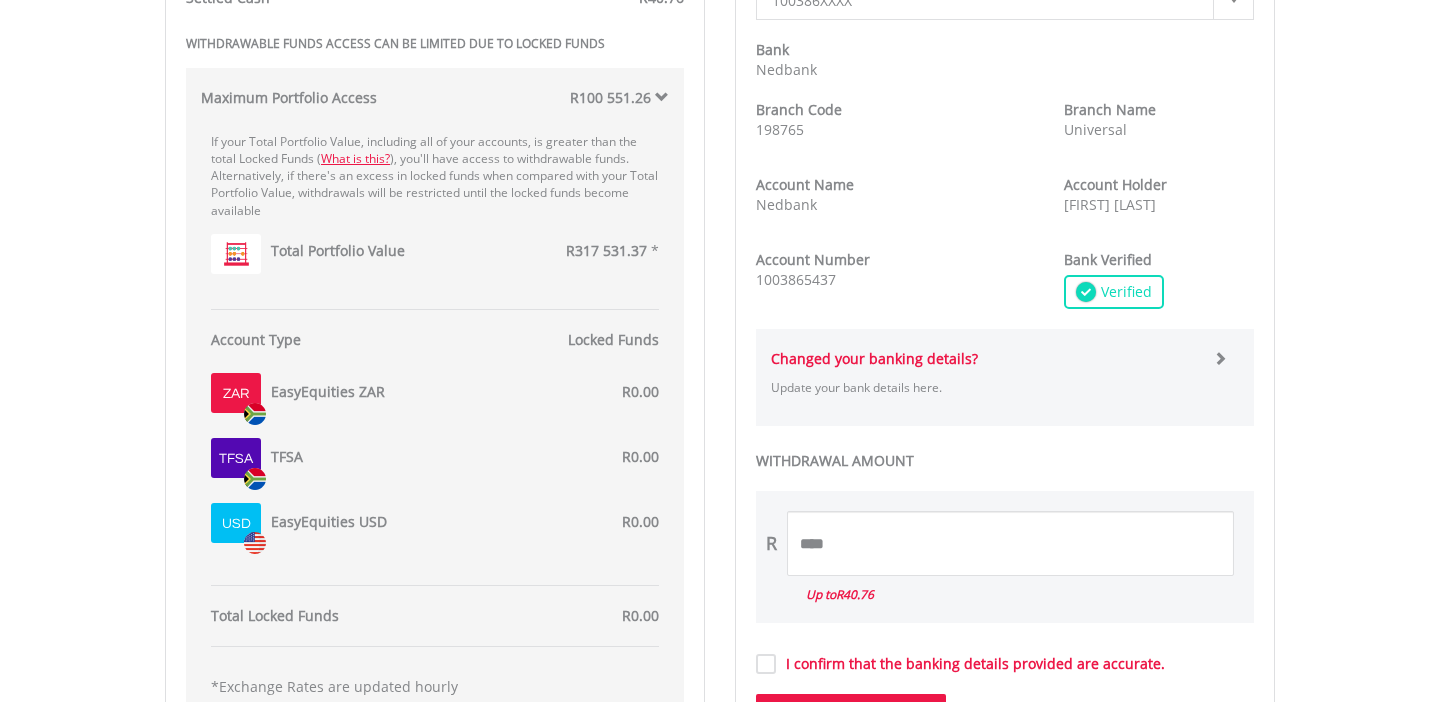click on "Total Portfolio Value
R317 531.37
*" at bounding box center [460, 254] 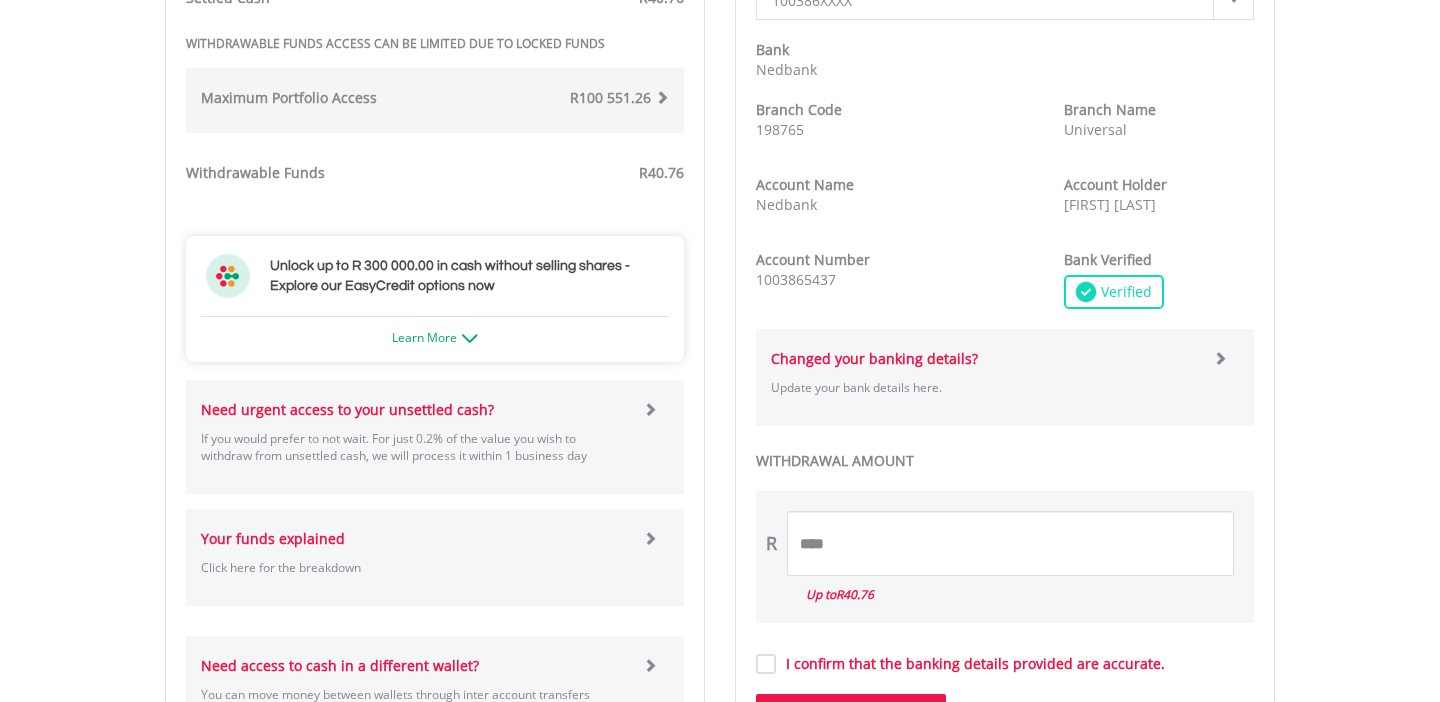 click at bounding box center [662, 97] 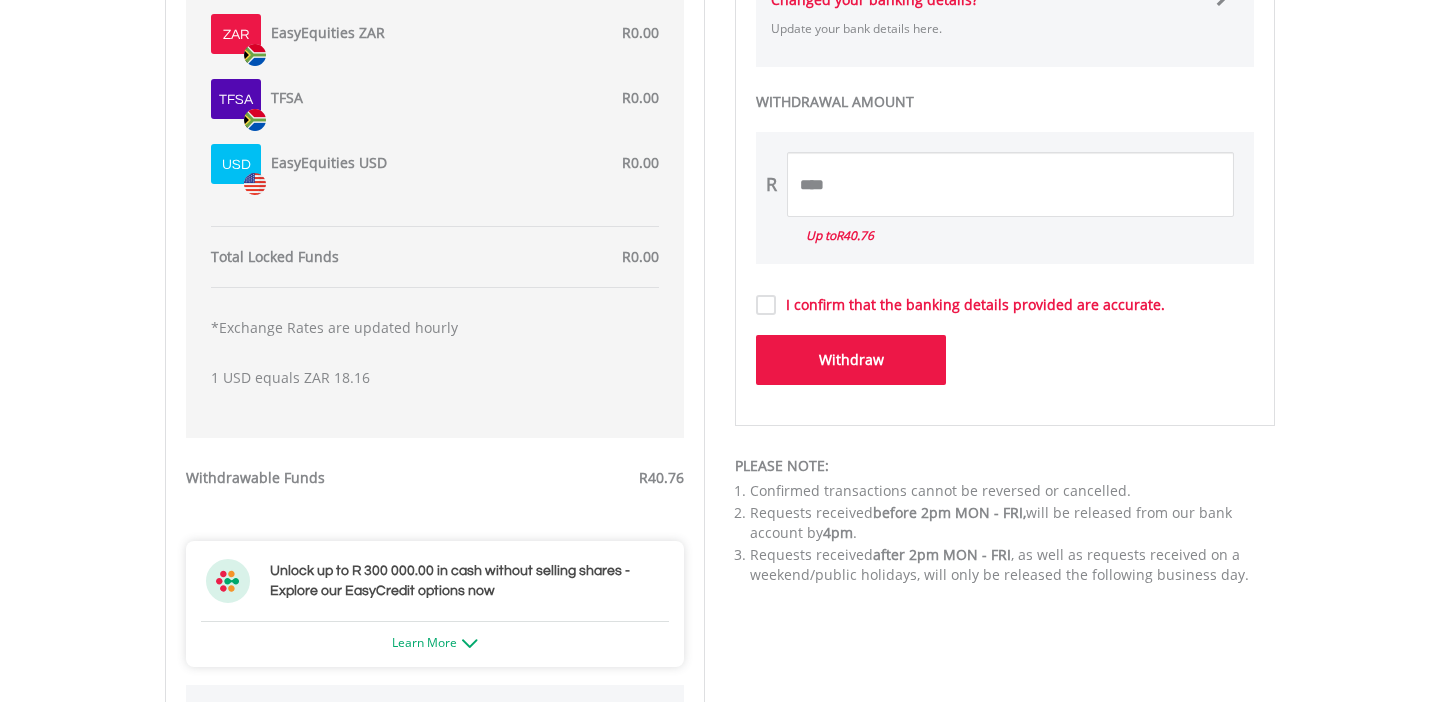 scroll, scrollTop: 1236, scrollLeft: 0, axis: vertical 